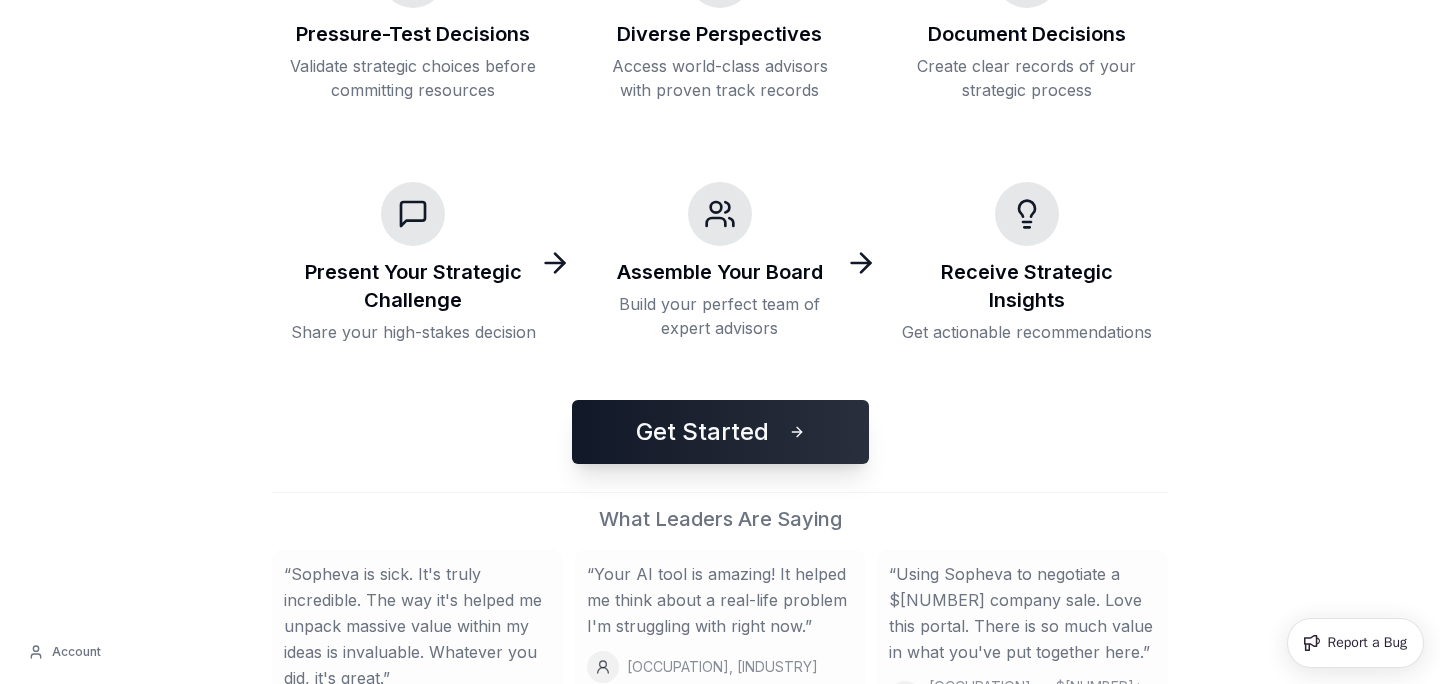 scroll, scrollTop: 465, scrollLeft: 0, axis: vertical 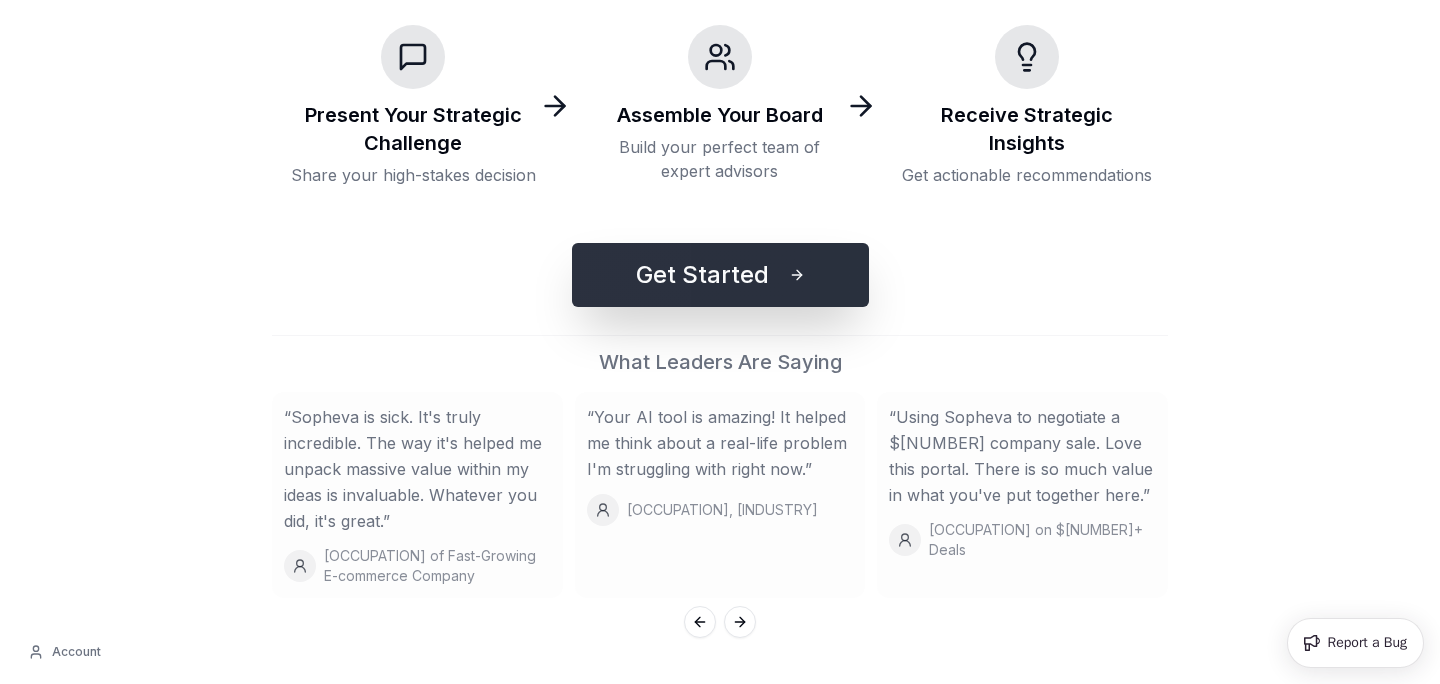 click on "Get Started" at bounding box center (720, 275) 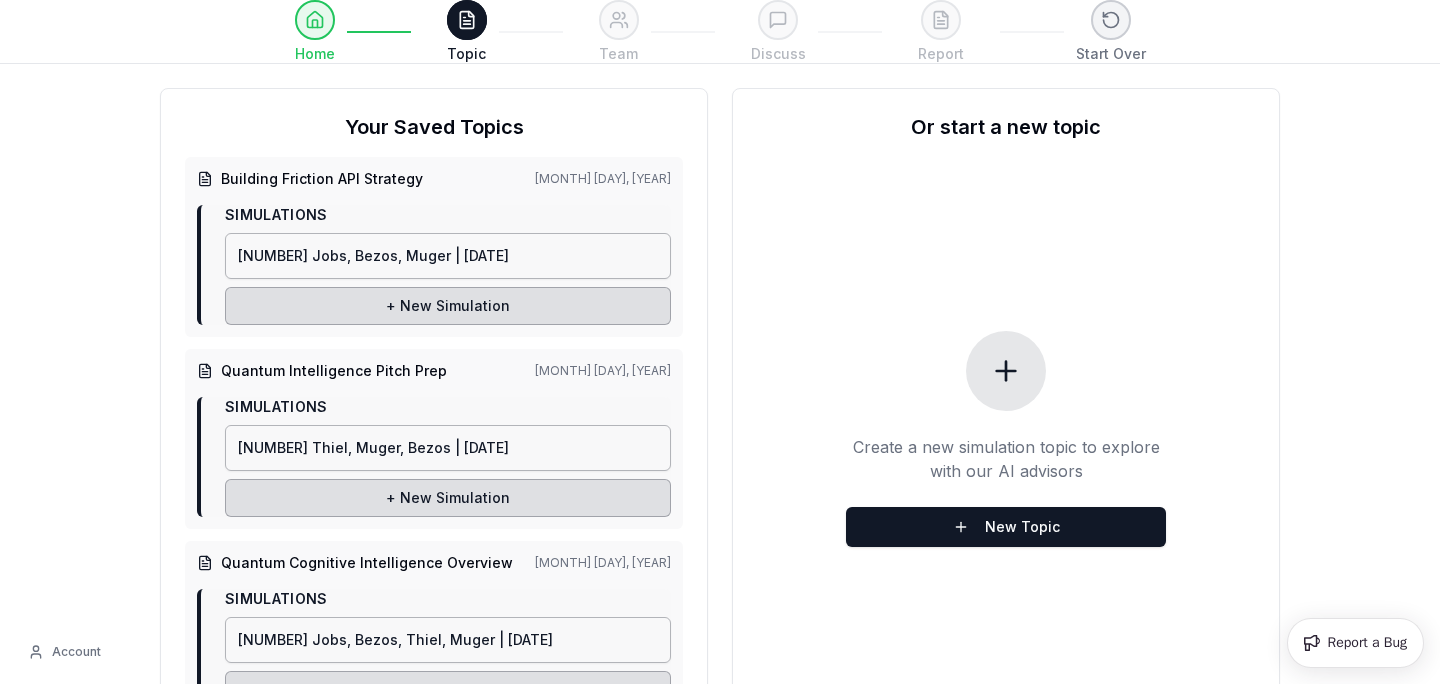 scroll, scrollTop: 94, scrollLeft: 0, axis: vertical 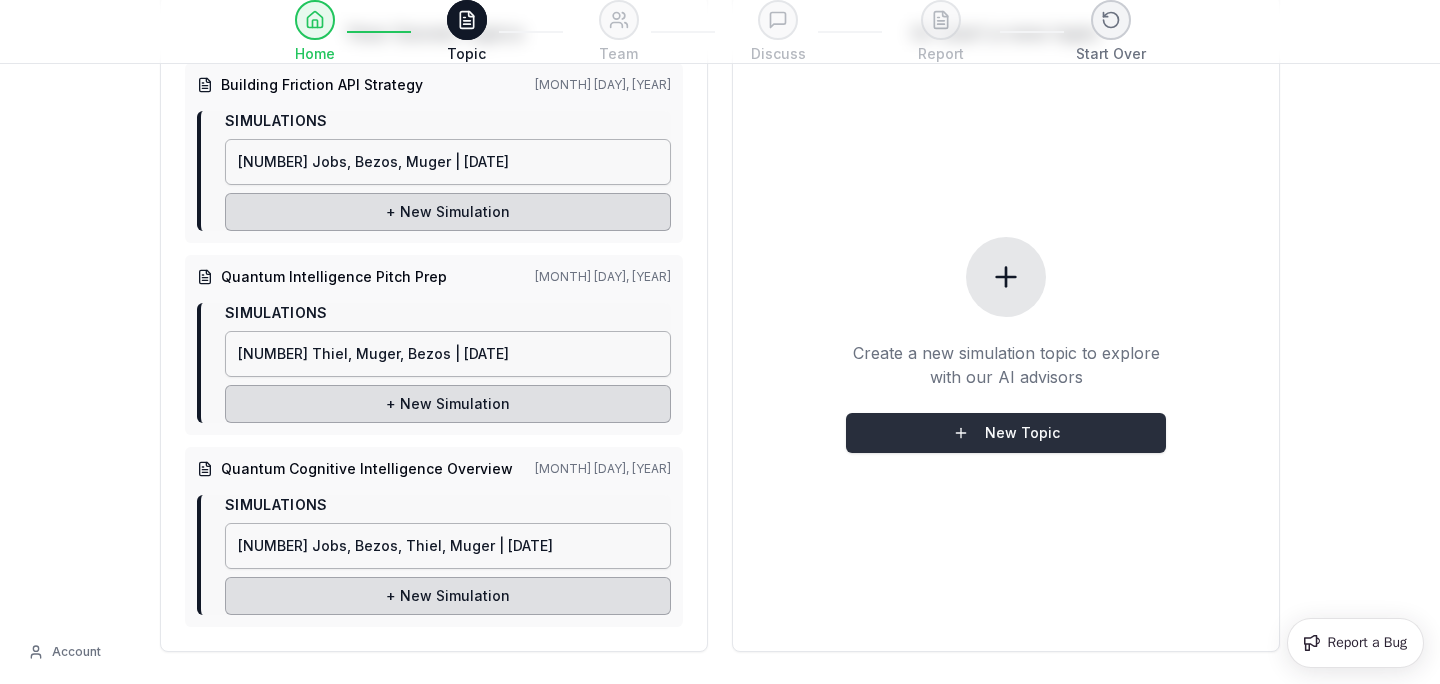 click on "New Topic" at bounding box center [1006, 433] 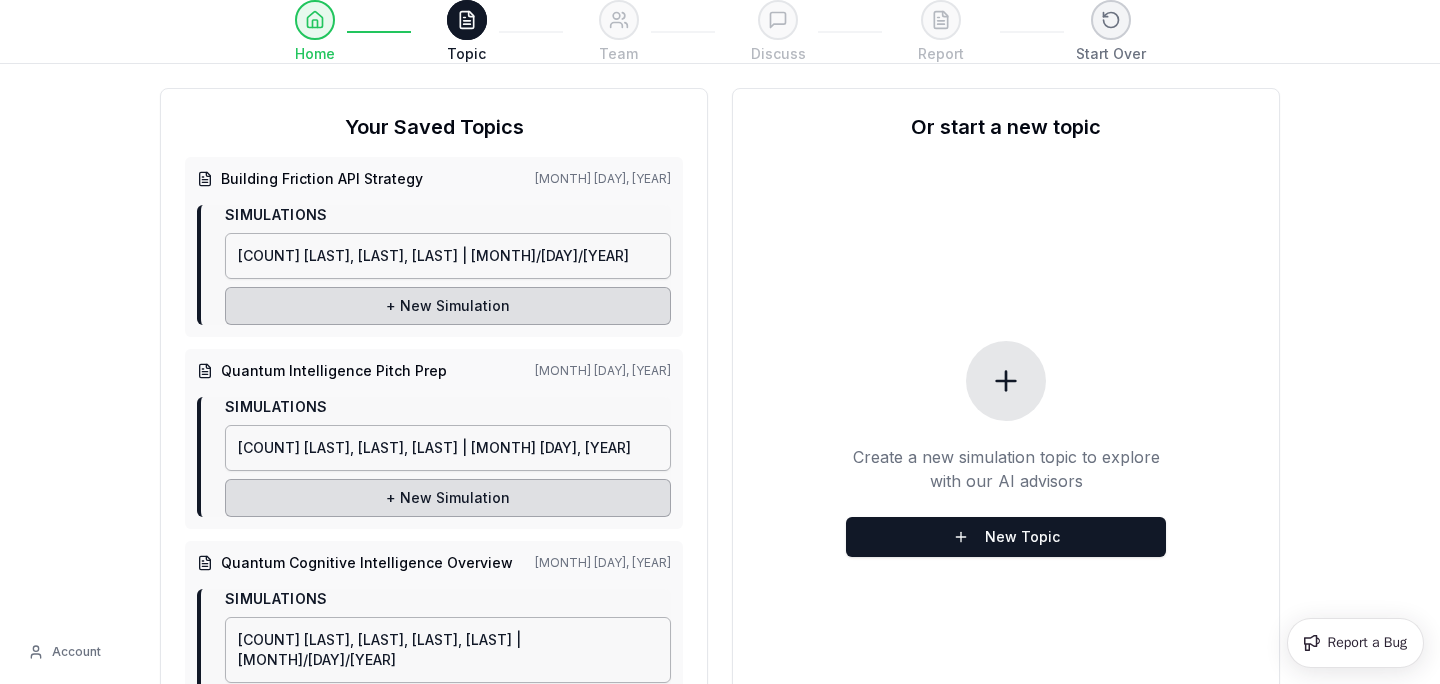scroll, scrollTop: 94, scrollLeft: 0, axis: vertical 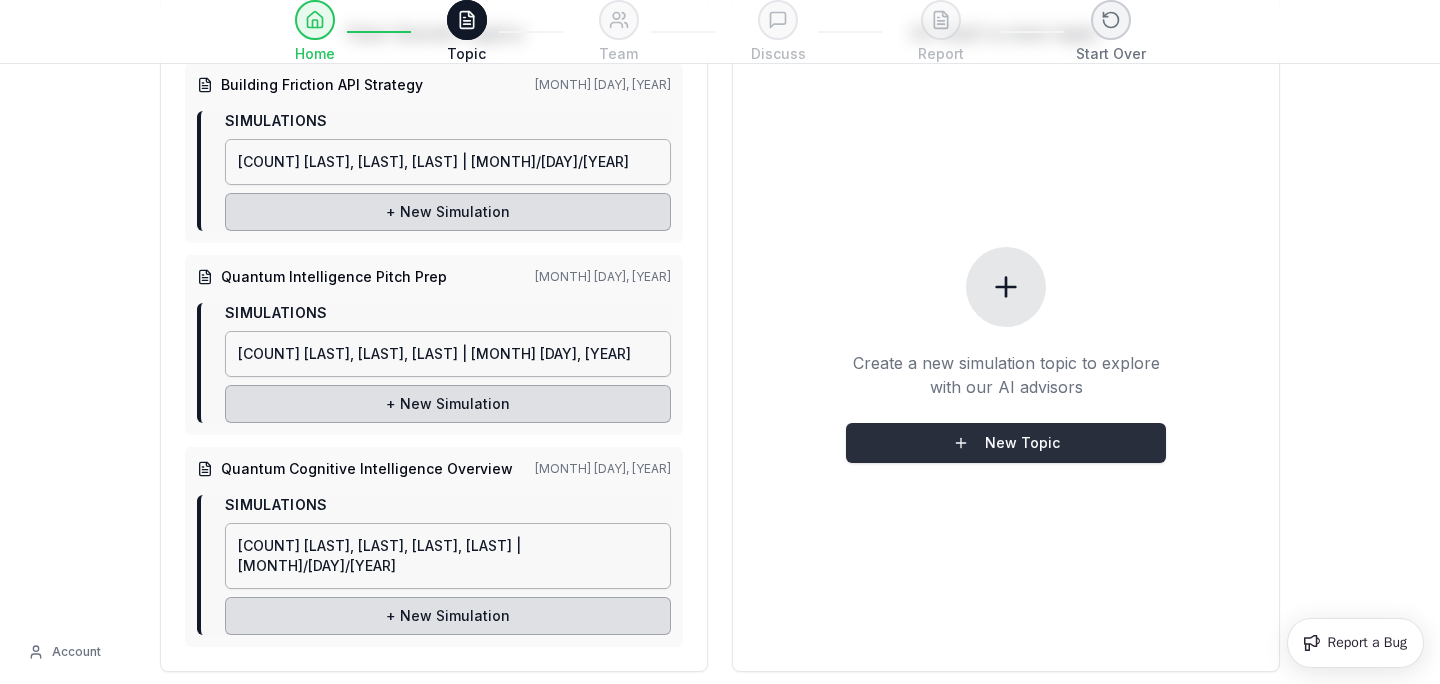 click on "New Topic" at bounding box center [1006, 443] 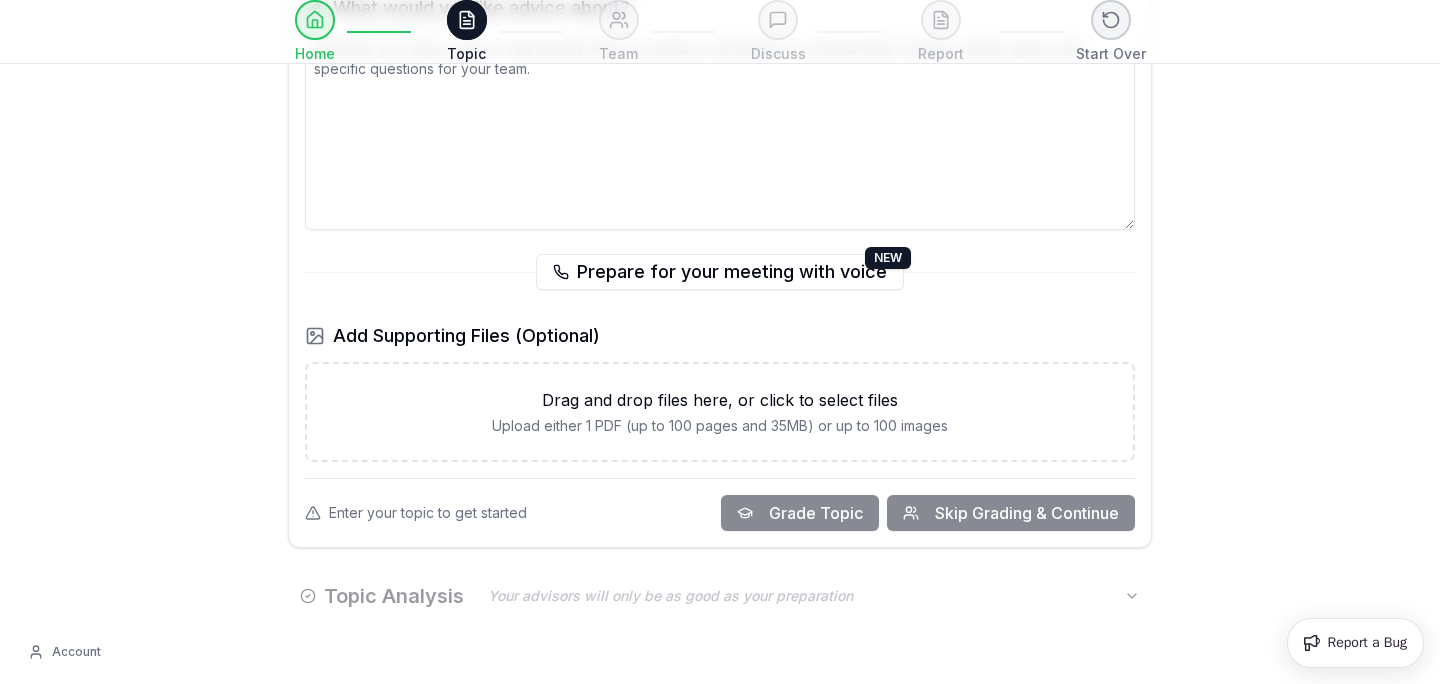scroll, scrollTop: 0, scrollLeft: 0, axis: both 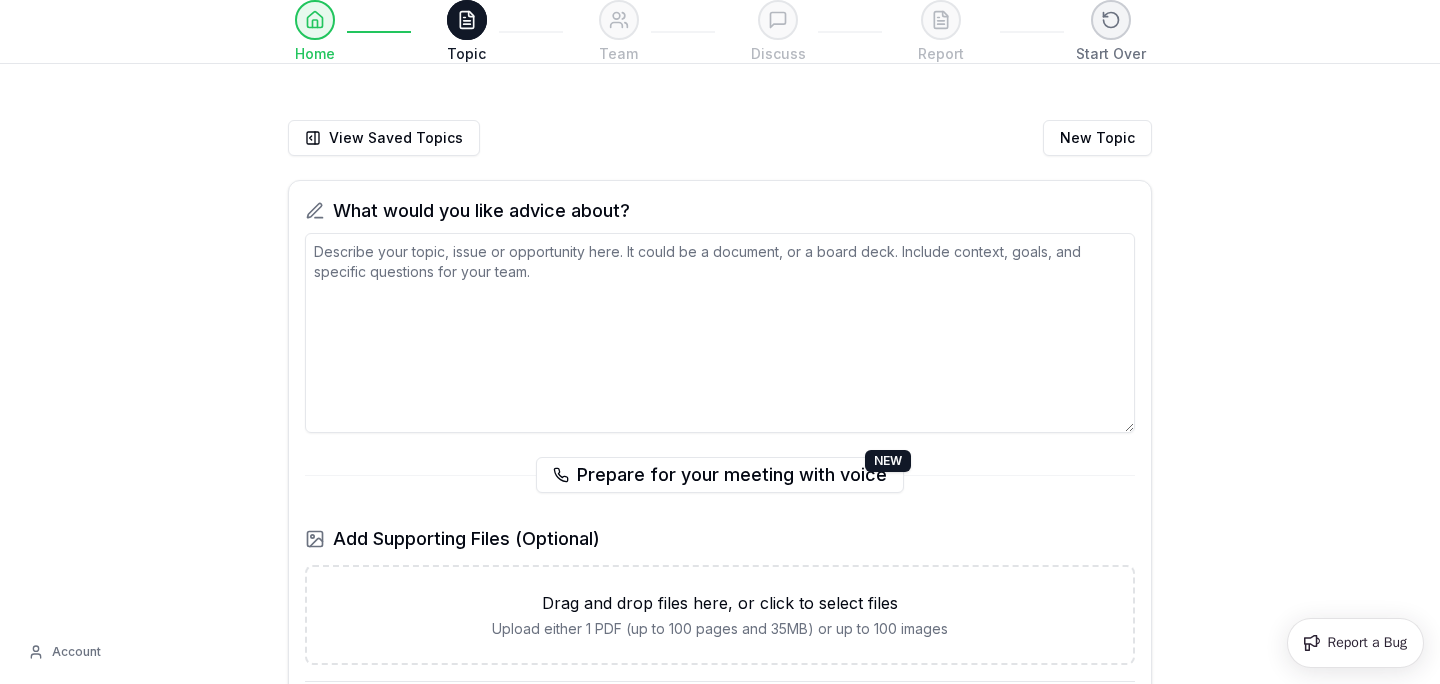 click at bounding box center (720, 333) 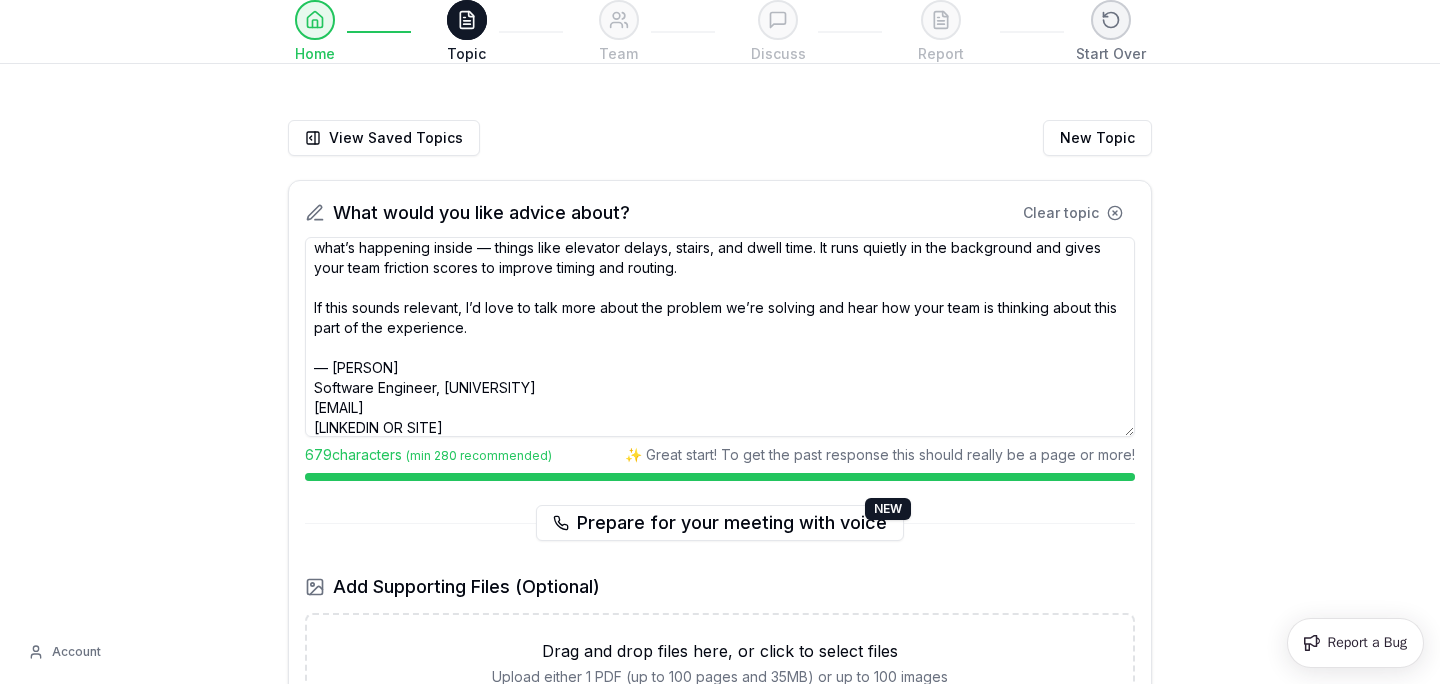 scroll, scrollTop: 138, scrollLeft: 0, axis: vertical 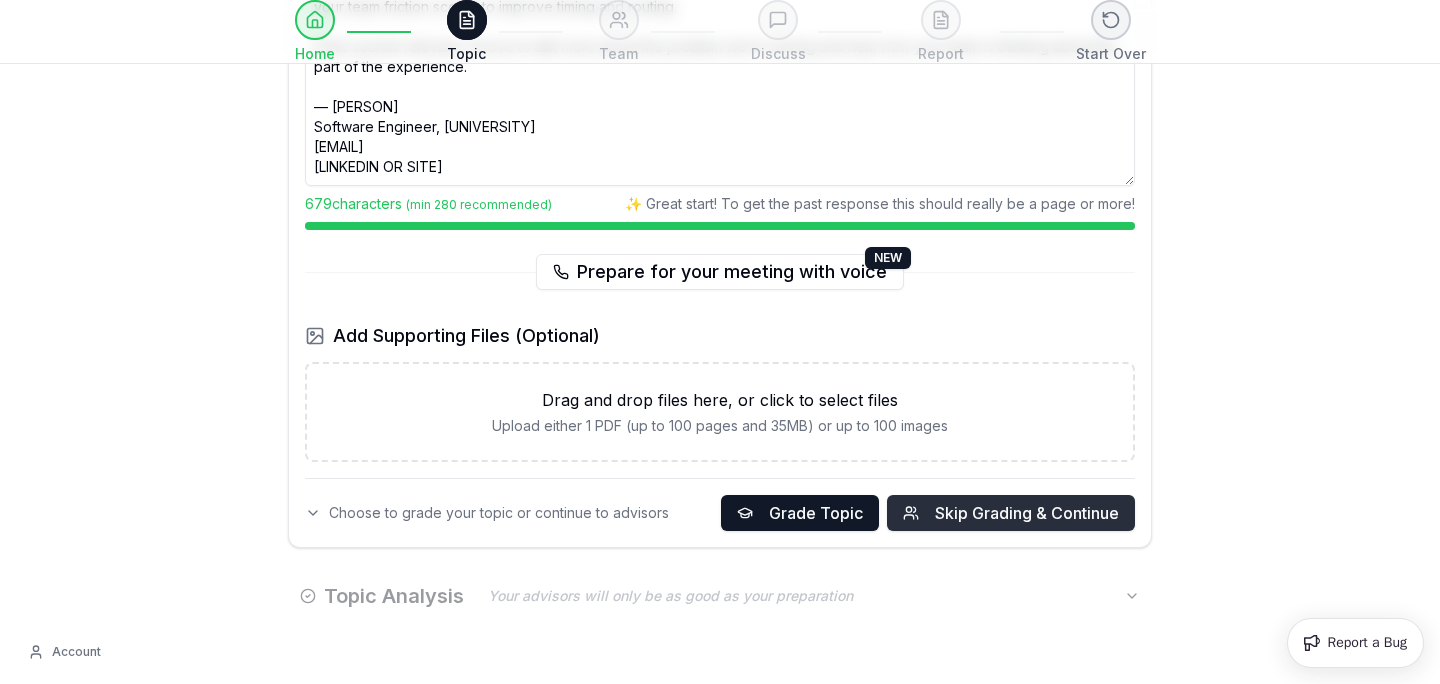 type on "Hey Matt,
I know you’re working on ways to make Relay’s delivery network stronger and more efficient. There might be a problem we can help your team solve.
Most delivery systems lose visibility once a courier enters the building. Our tool connects to your driver app and shows what’s happening inside — things like elevator delays, stairs, and dwell time. It runs quietly in the background and gives your team friction scores to improve timing and routing.
If this sounds relevant, I’d love to talk more about the problem we’re solving and hear how your team is thinking about this part of the experience.
— Roddy
Software Engineer, Penn State
[Your Email]
[LinkedIn or site]" 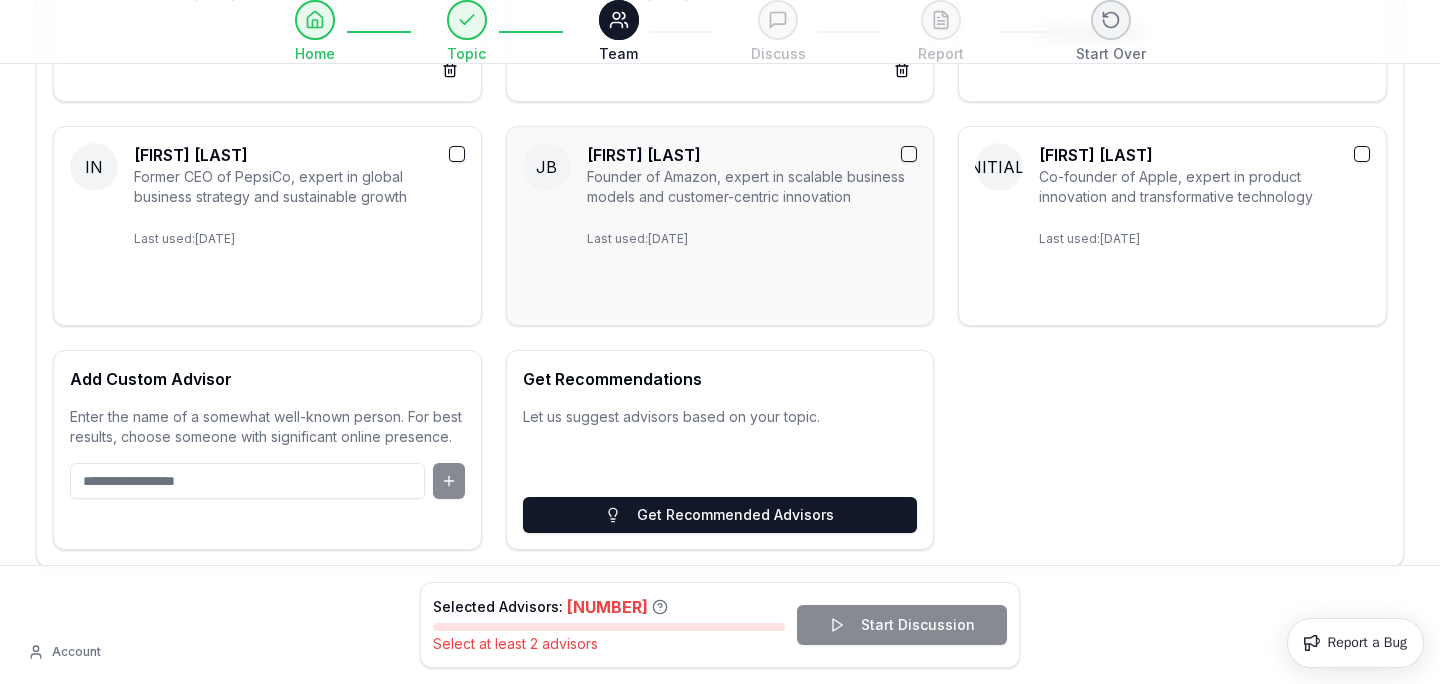scroll, scrollTop: 420, scrollLeft: 0, axis: vertical 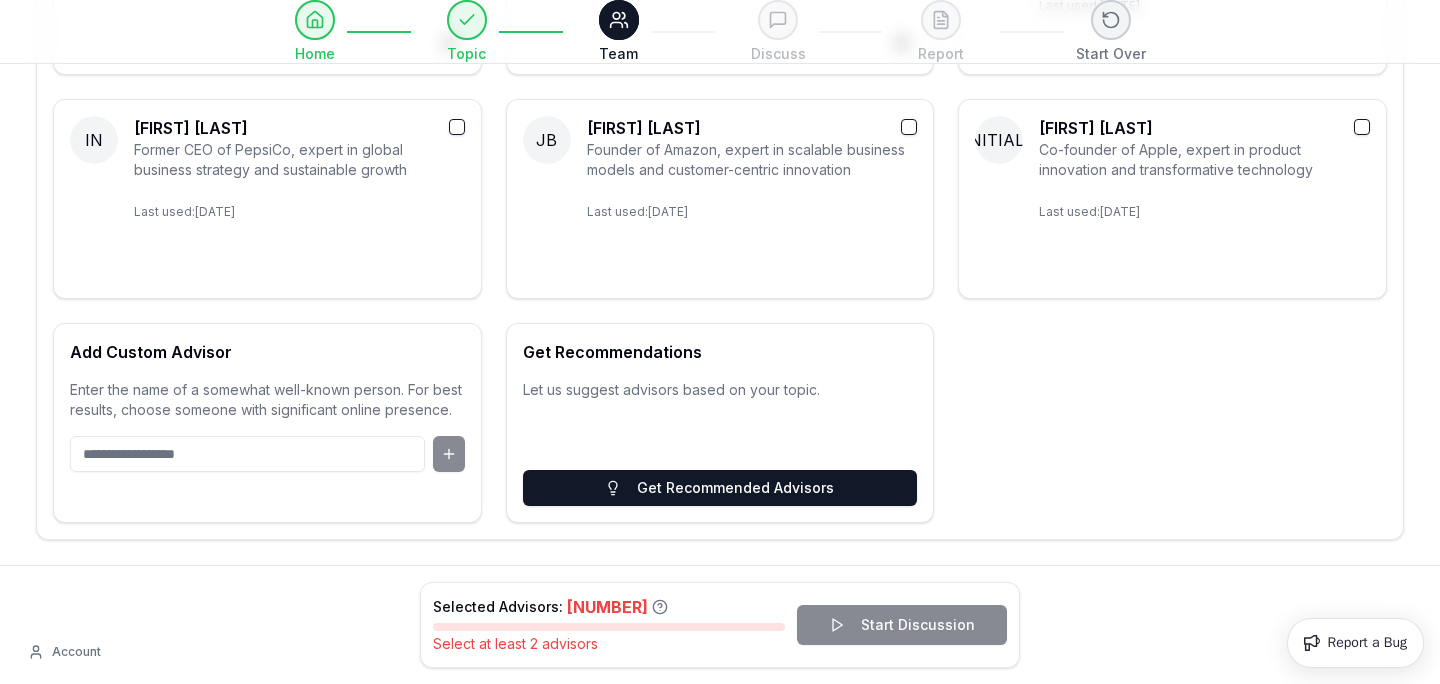 click at bounding box center [247, 454] 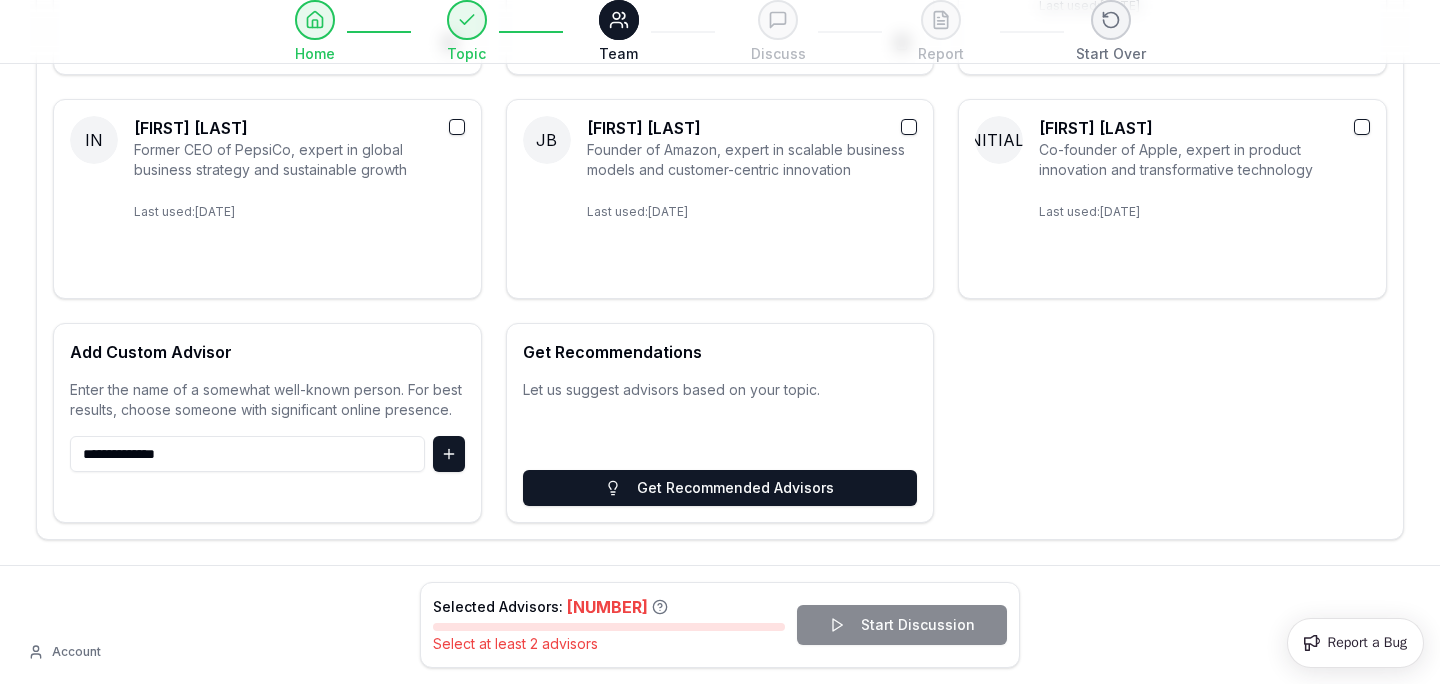 type on "**********" 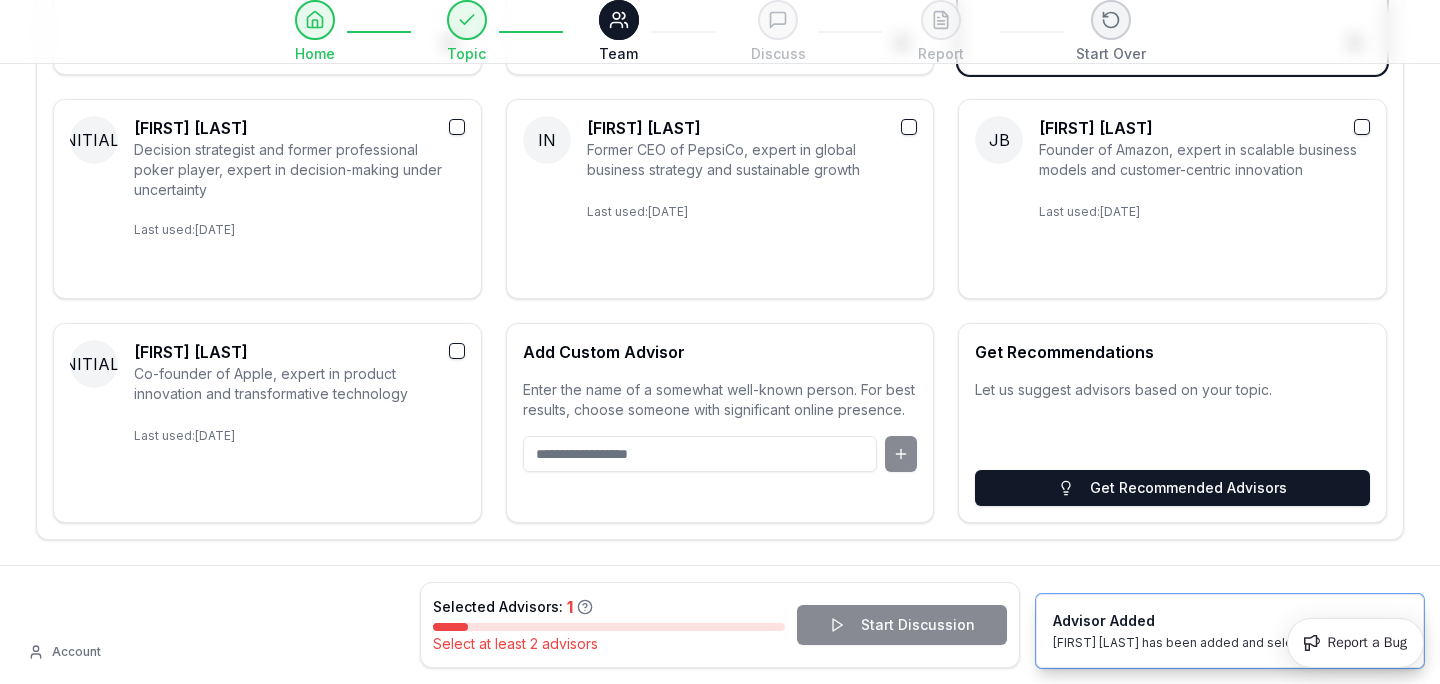 click at bounding box center (700, 454) 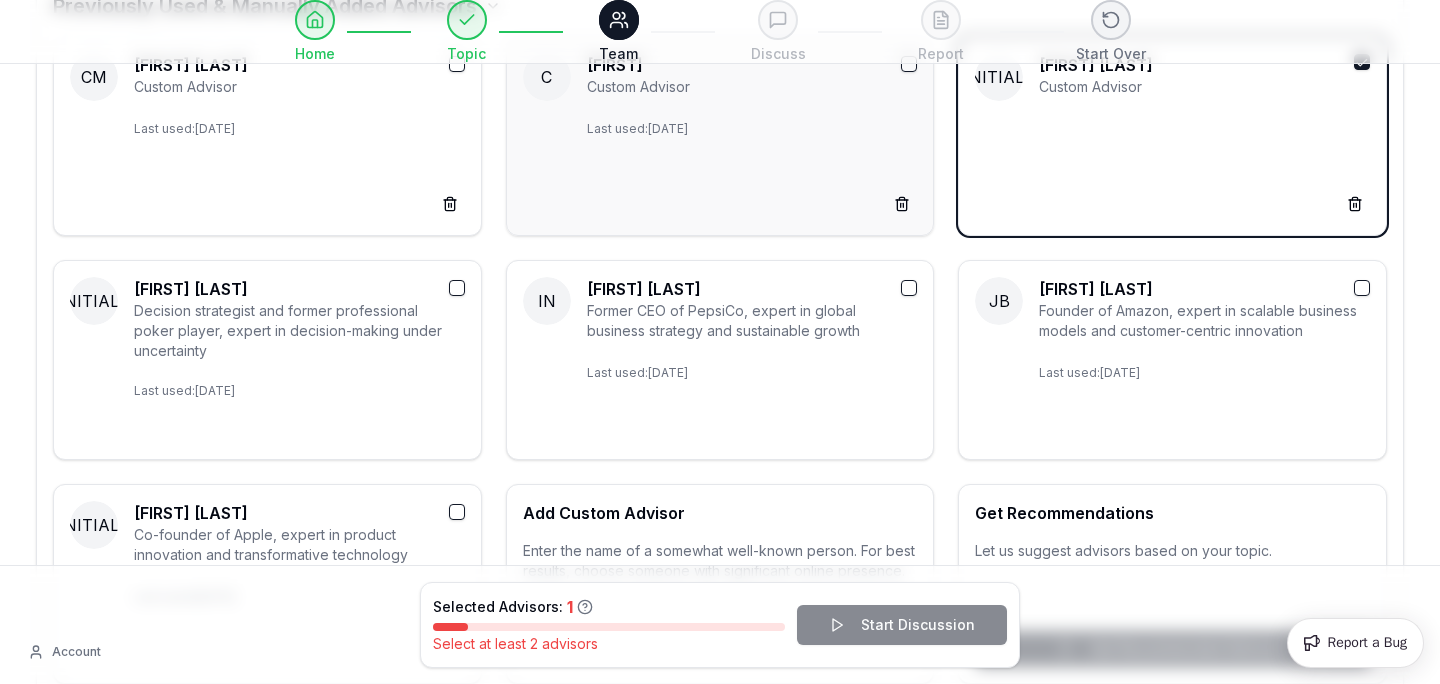 scroll, scrollTop: 420, scrollLeft: 0, axis: vertical 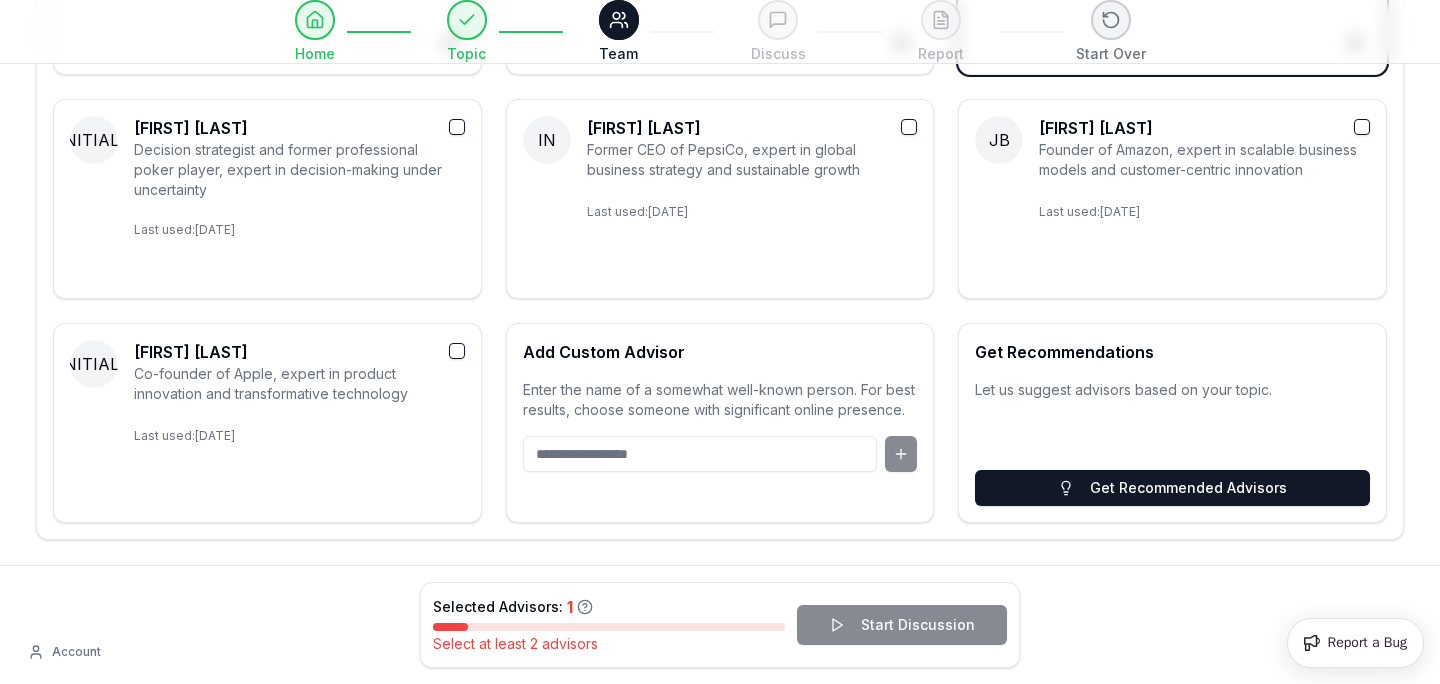 type on "*" 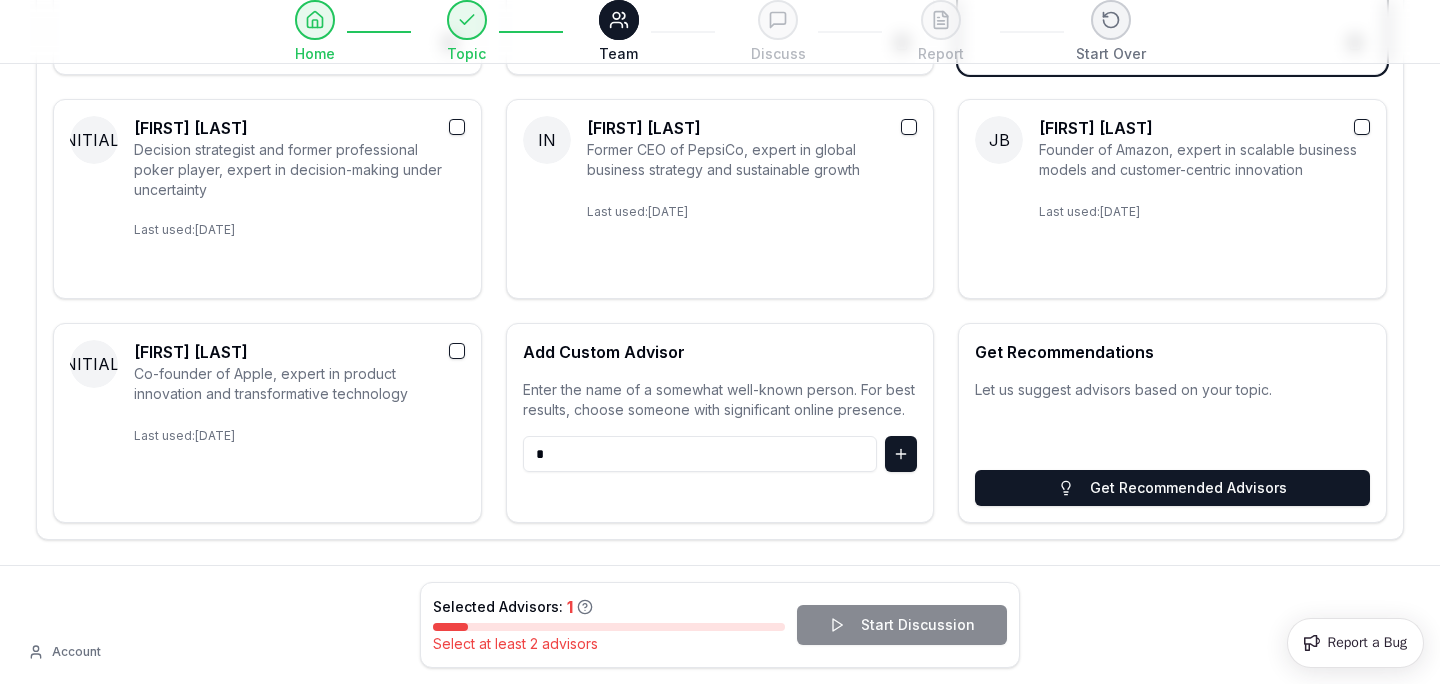 type 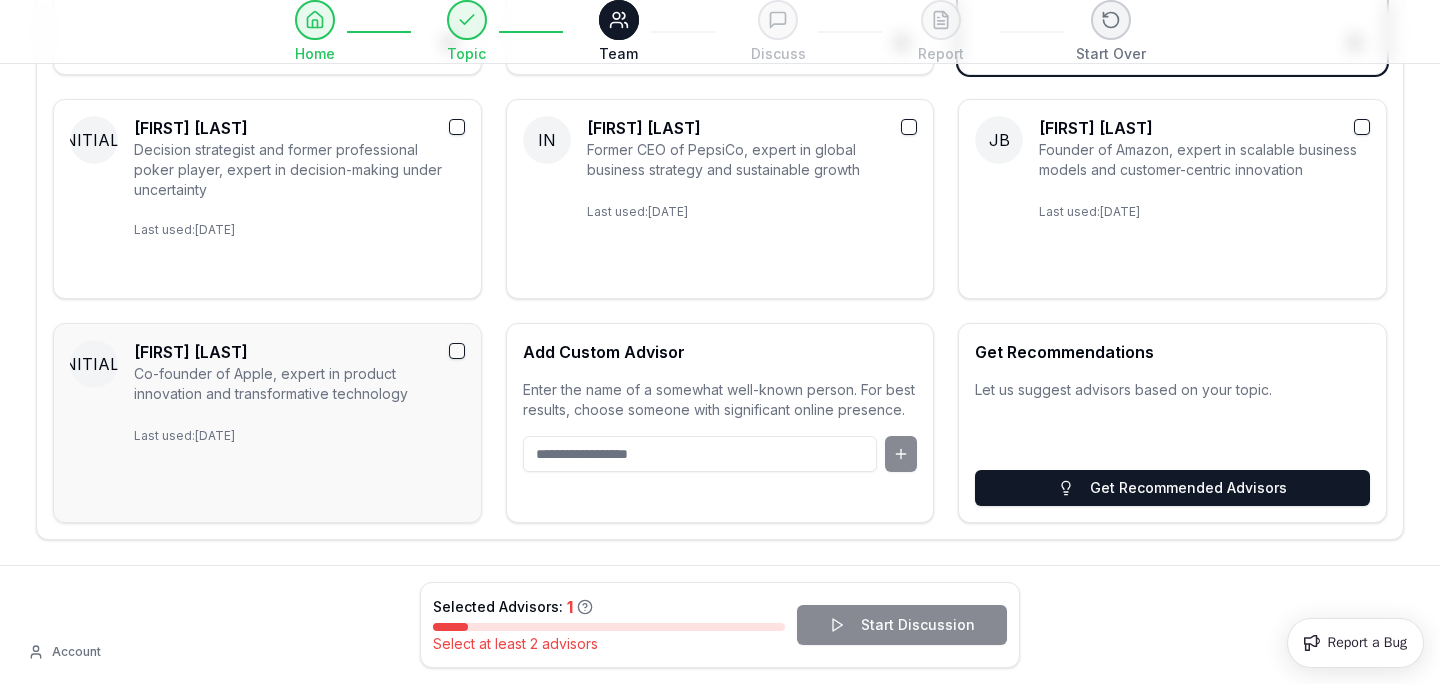 click at bounding box center (457, 351) 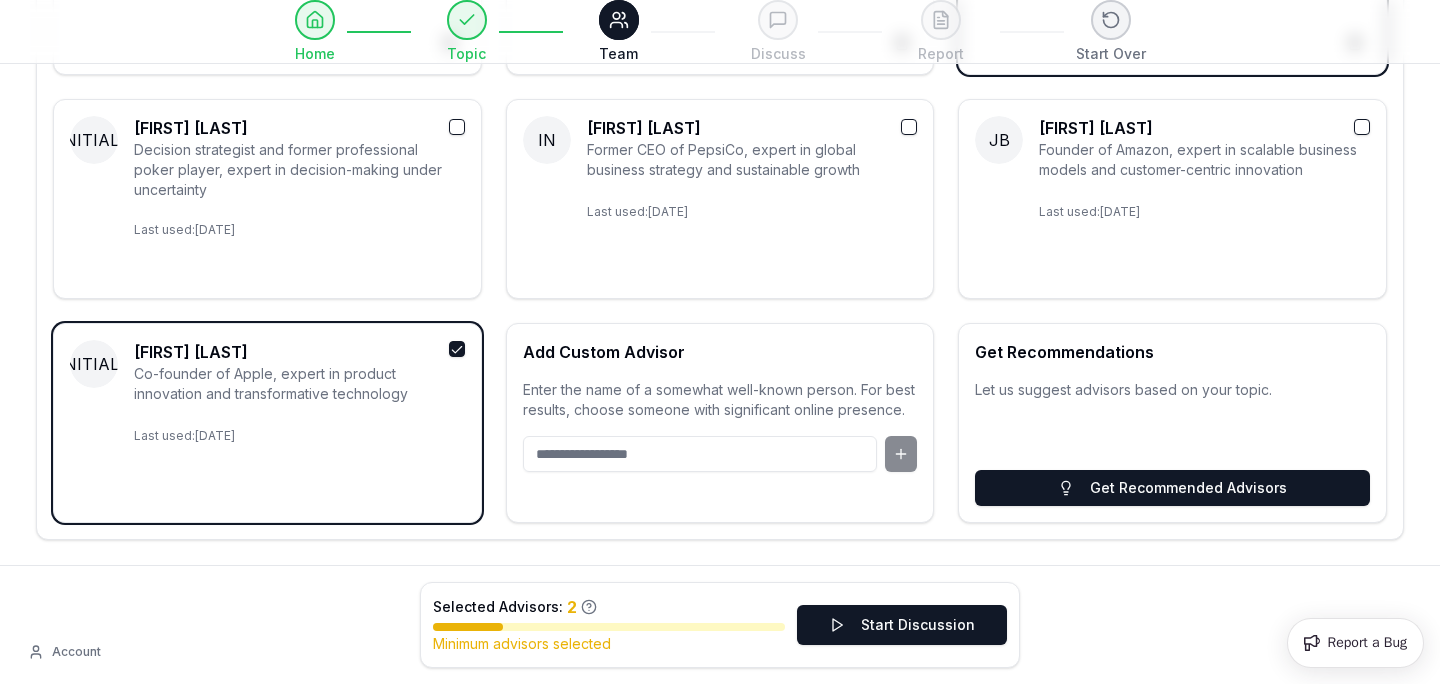click at bounding box center [700, 454] 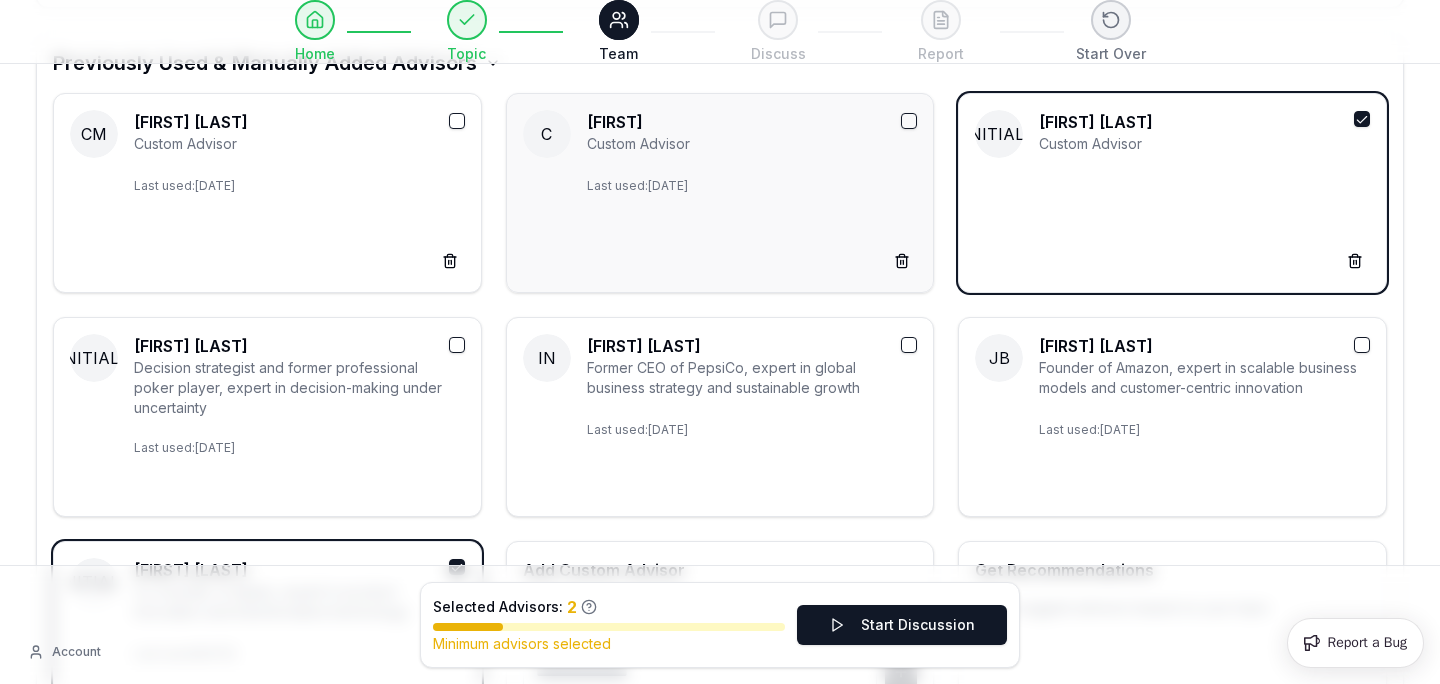 scroll, scrollTop: 201, scrollLeft: 0, axis: vertical 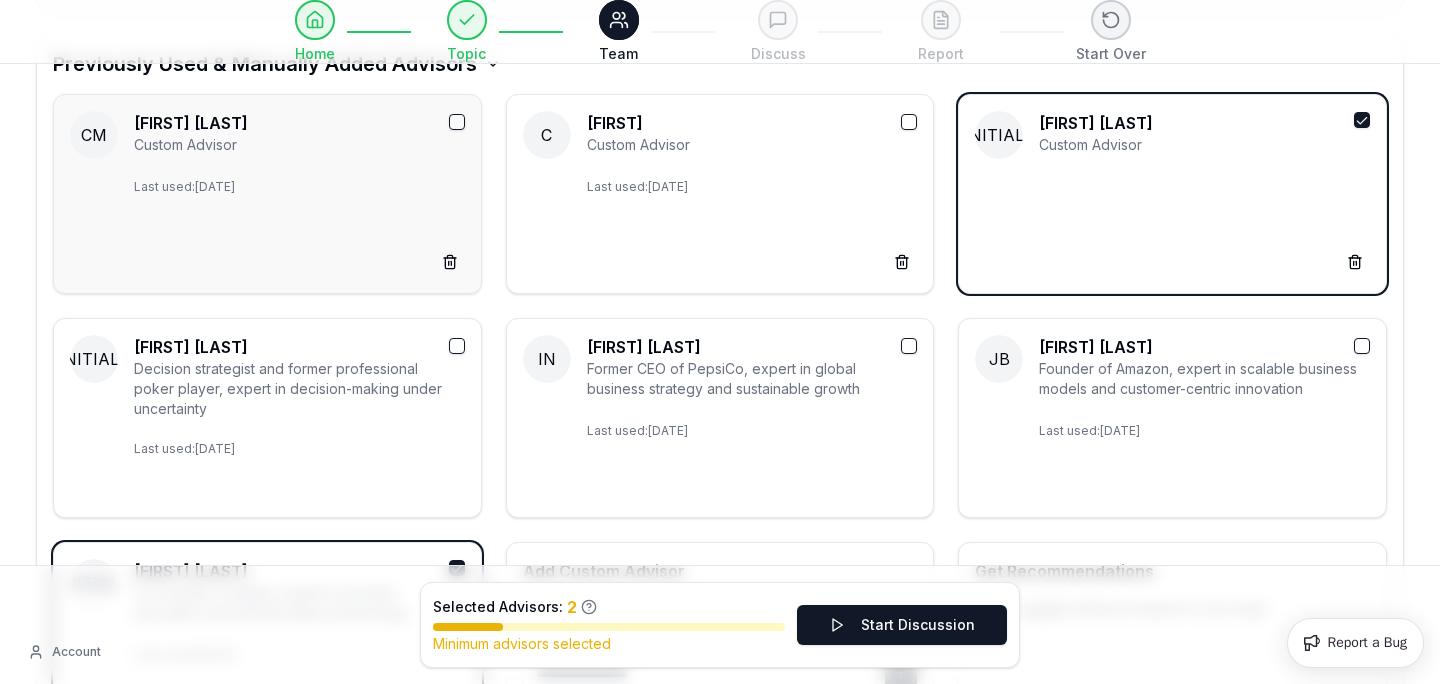 click at bounding box center (457, 122) 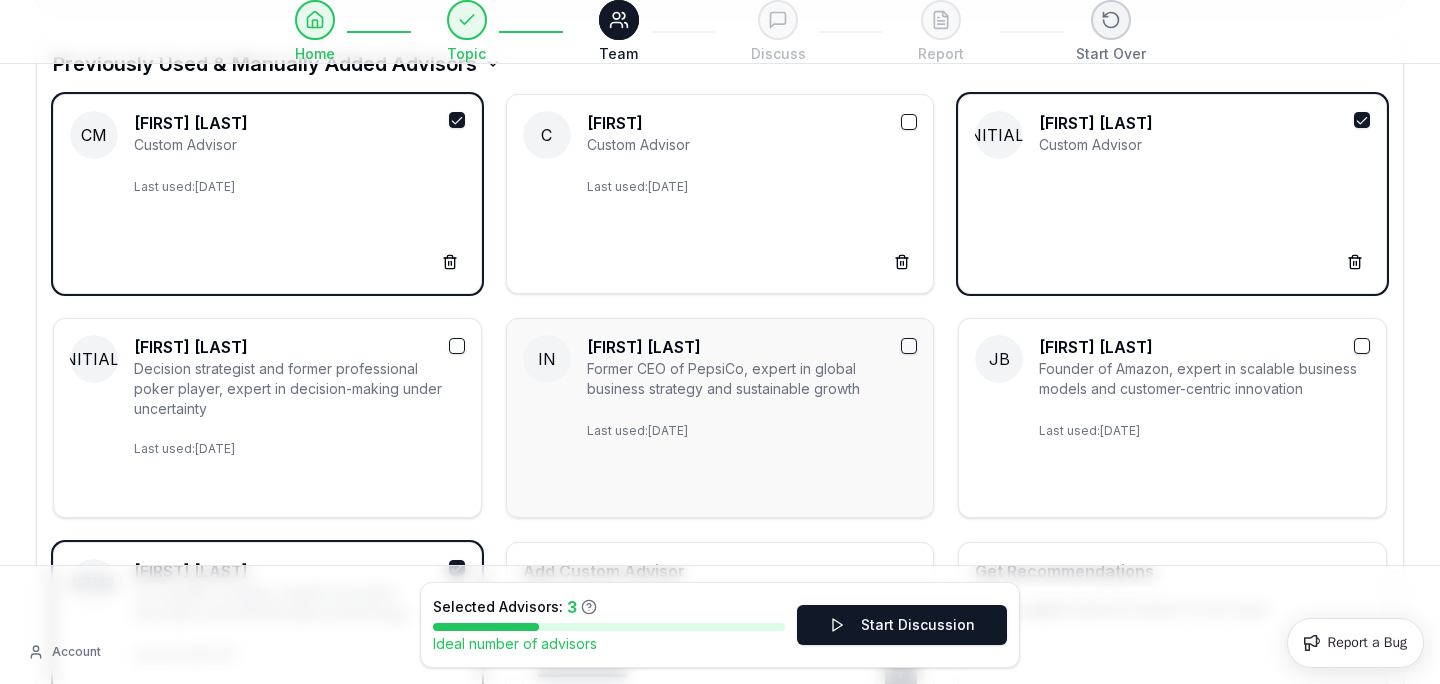 scroll, scrollTop: 420, scrollLeft: 0, axis: vertical 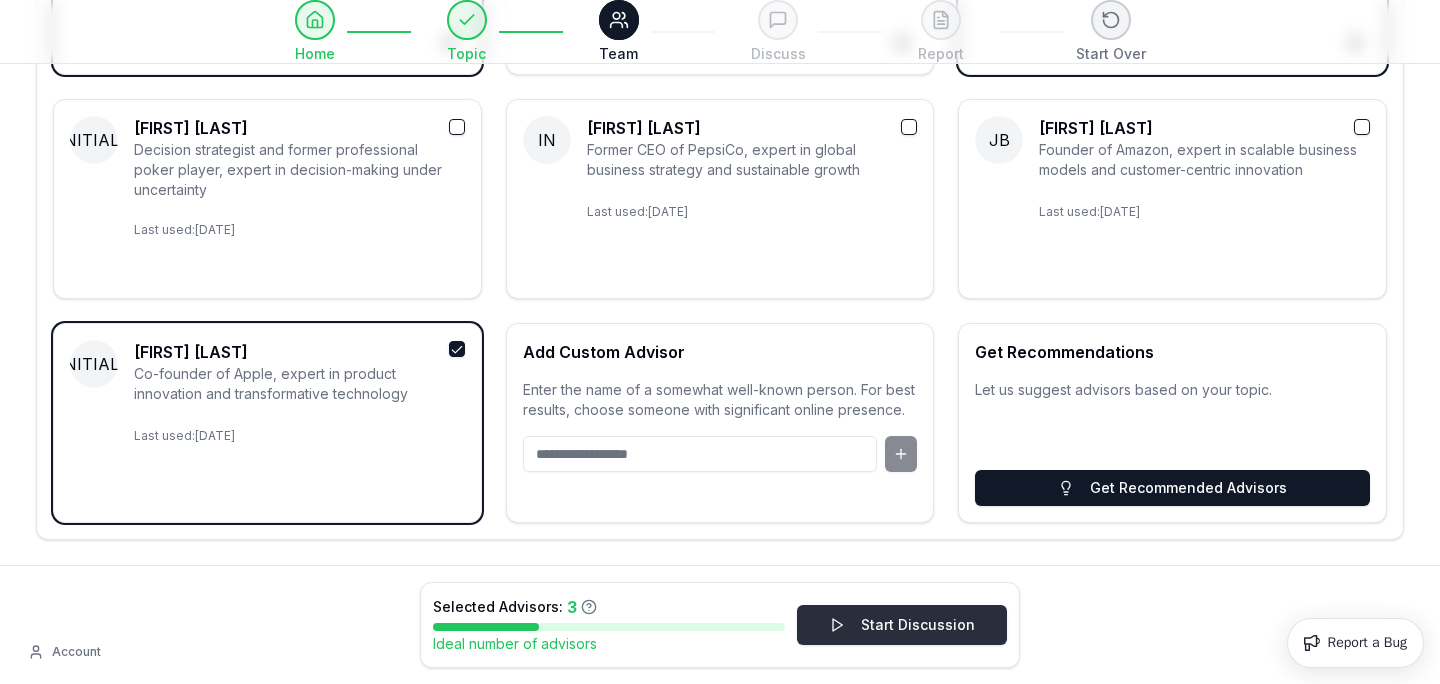 click on "Start Discussion" at bounding box center [902, 625] 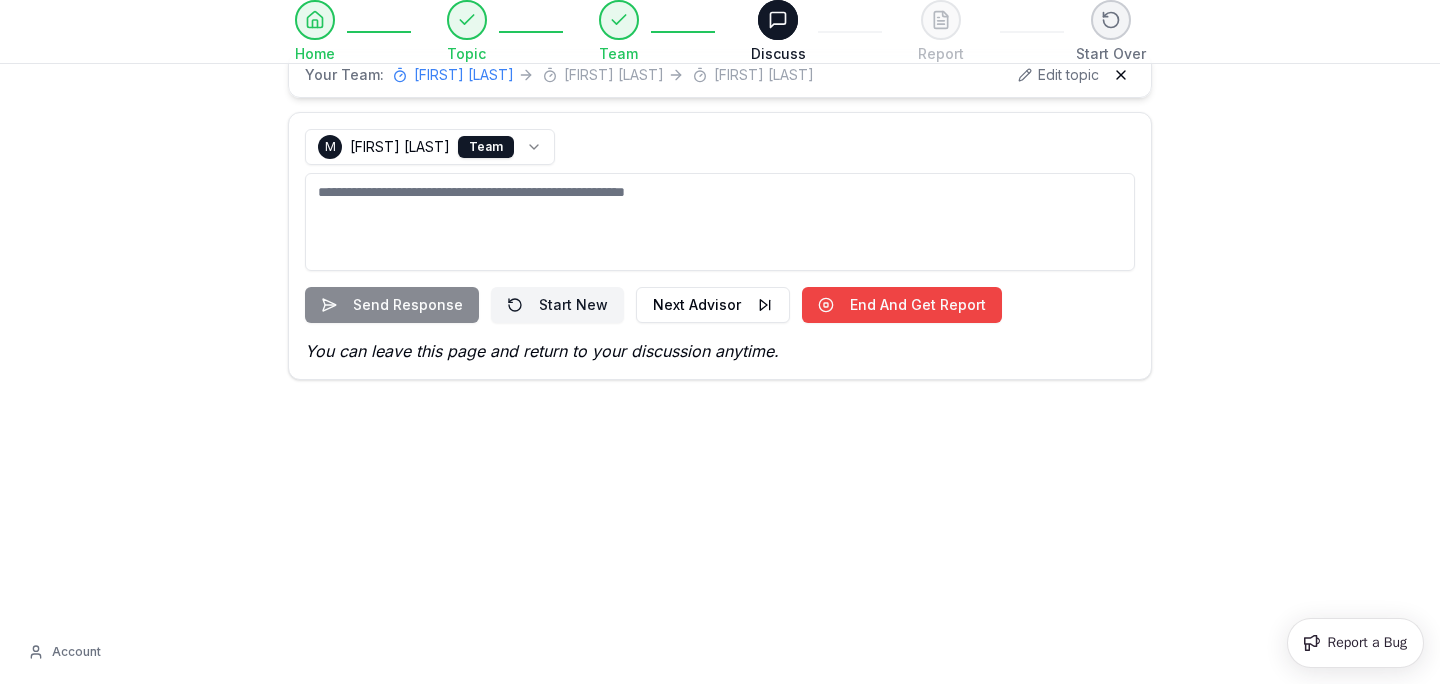 scroll, scrollTop: 0, scrollLeft: 0, axis: both 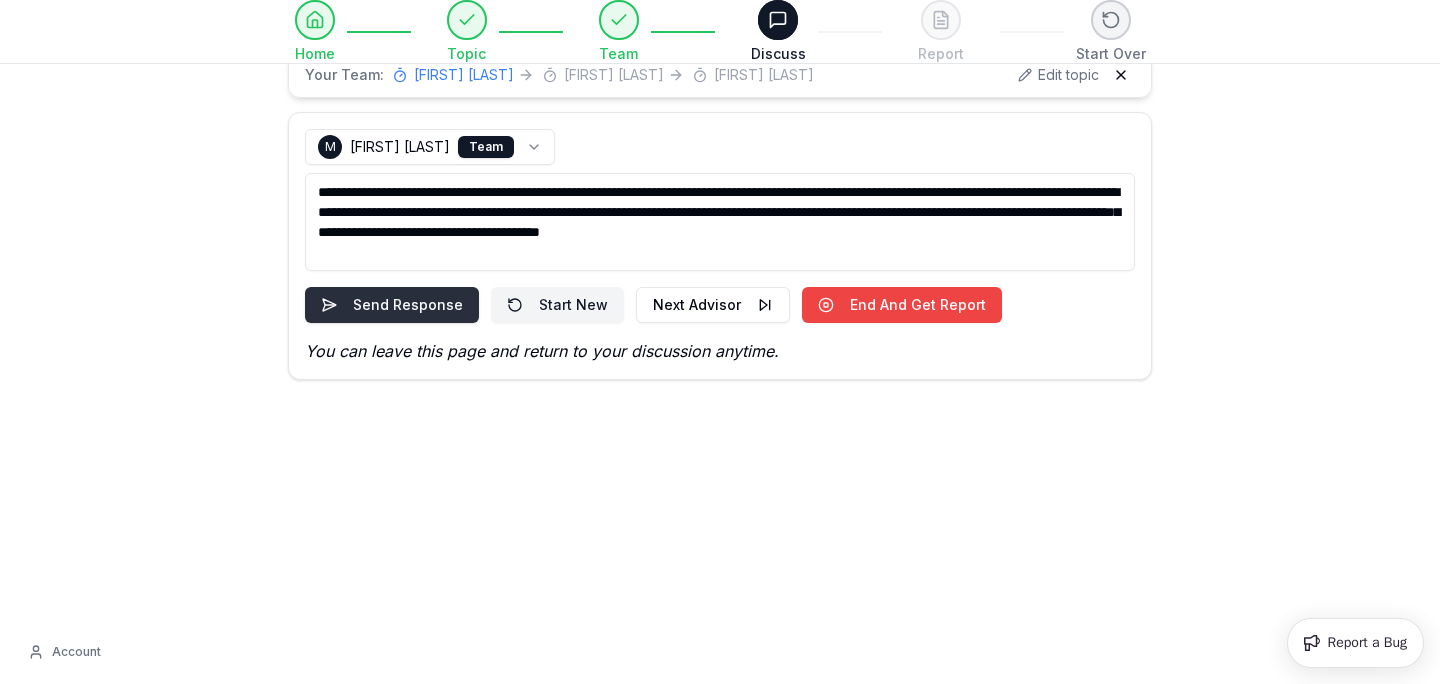type on "**********" 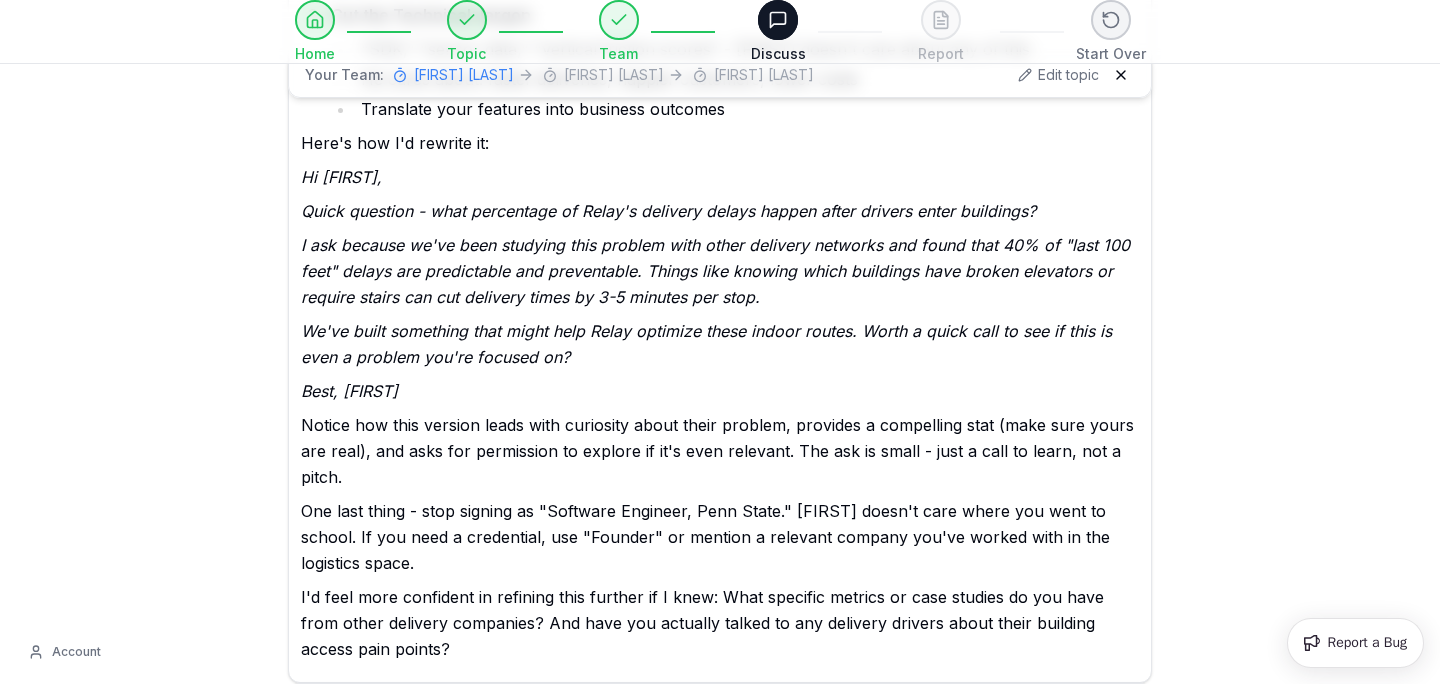 scroll, scrollTop: 862, scrollLeft: 0, axis: vertical 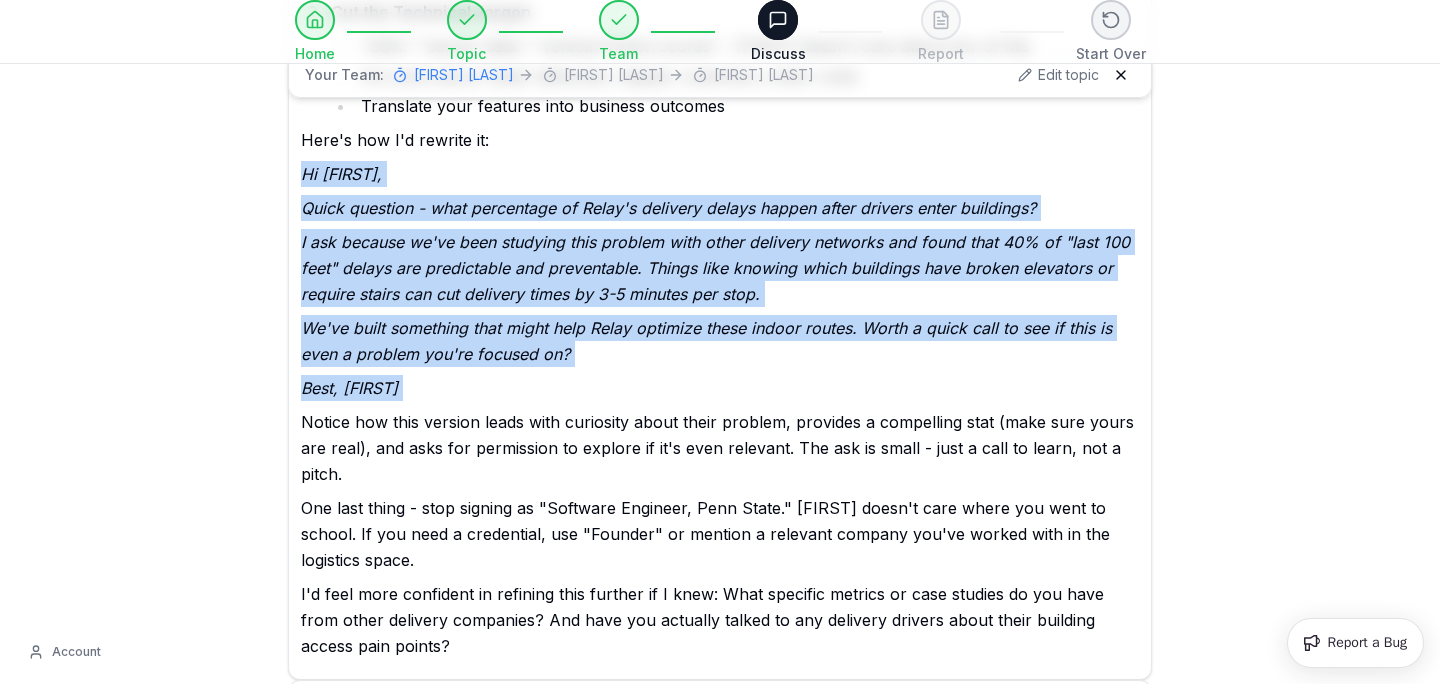 drag, startPoint x: 300, startPoint y: 164, endPoint x: 456, endPoint y: 403, distance: 285.40674 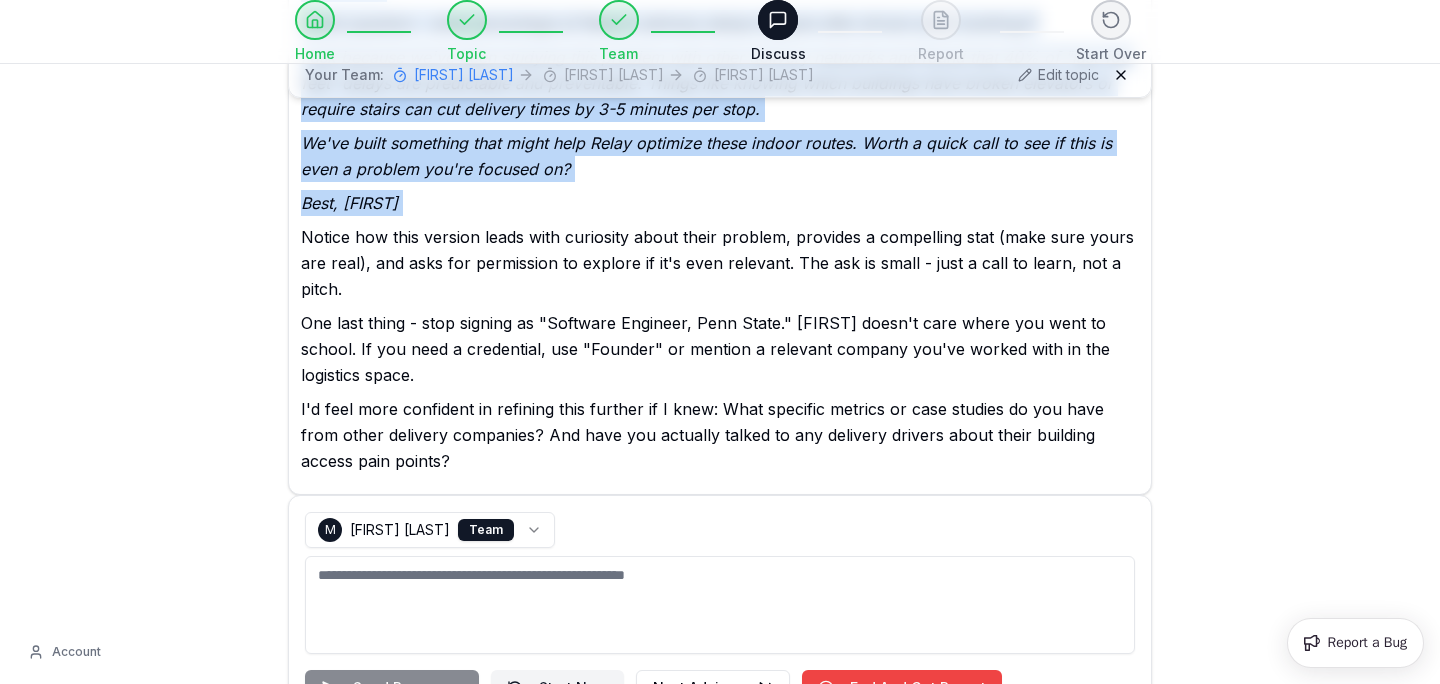 scroll, scrollTop: 1076, scrollLeft: 0, axis: vertical 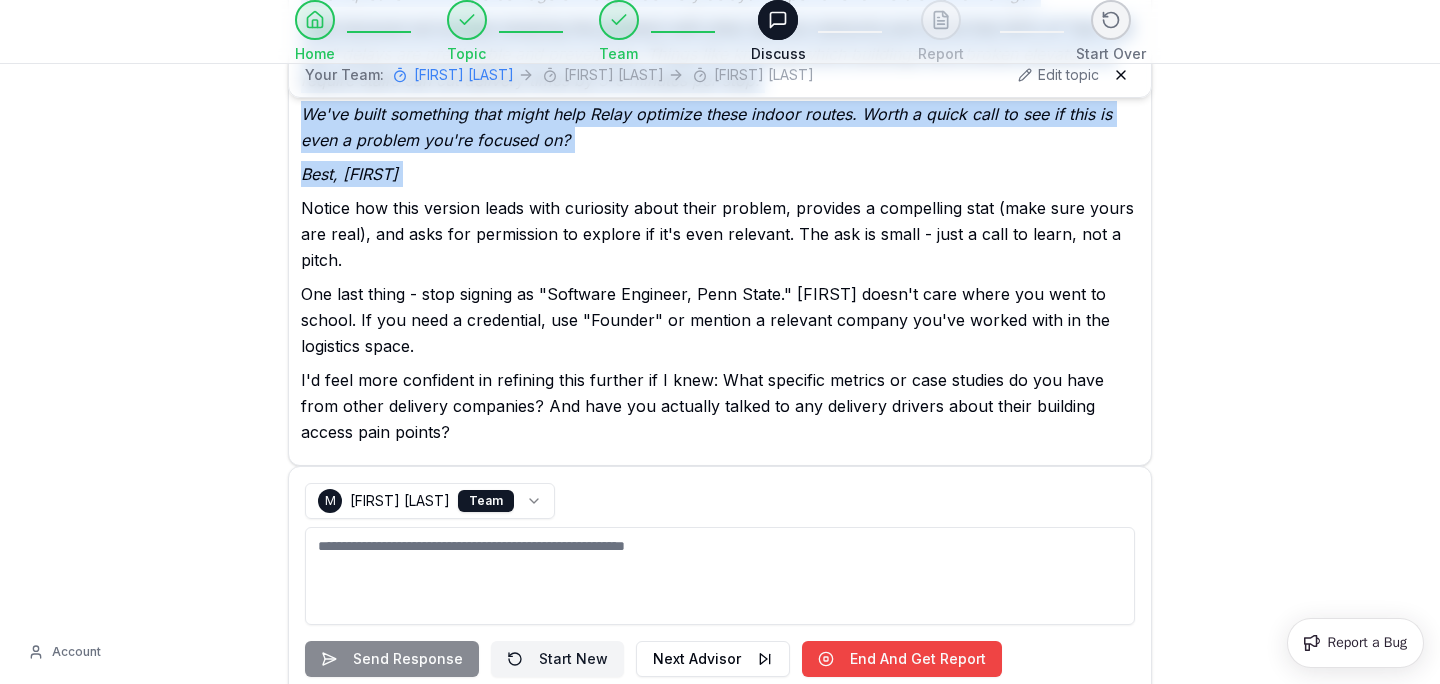 click at bounding box center [720, 576] 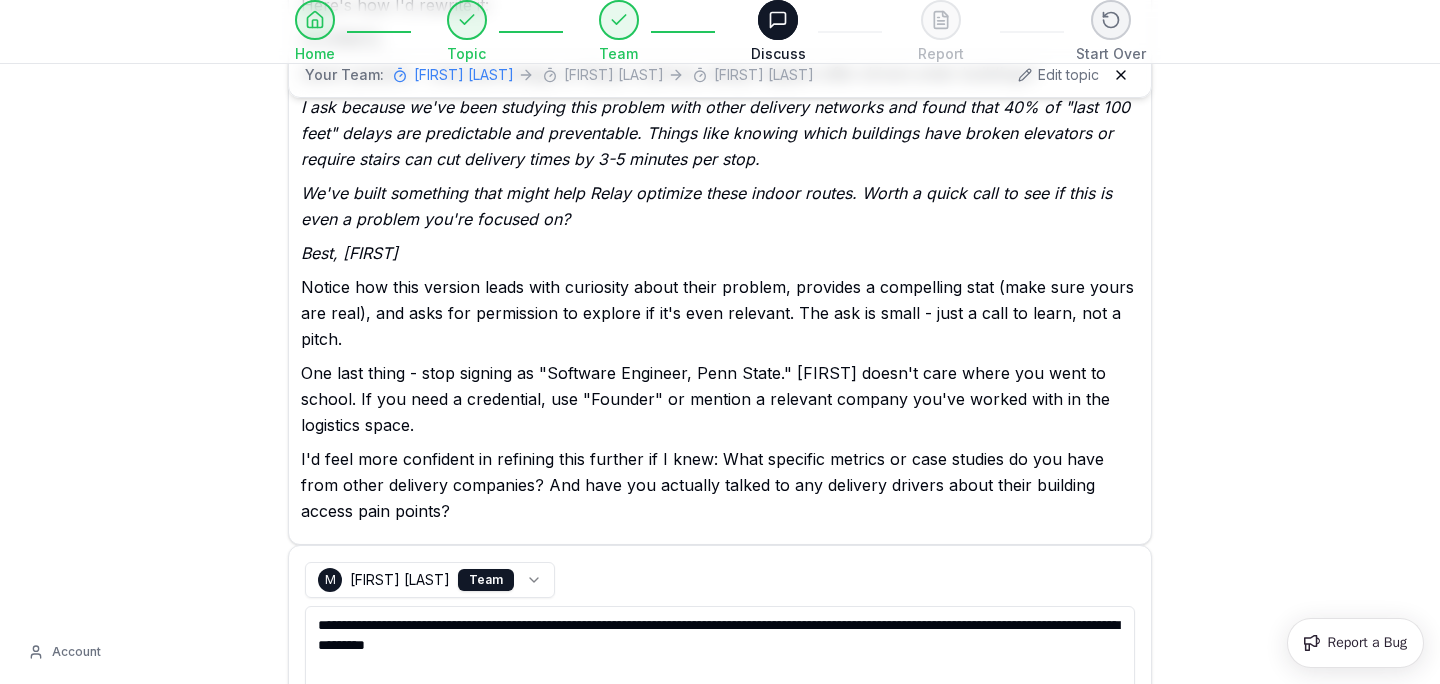 scroll, scrollTop: 1002, scrollLeft: 0, axis: vertical 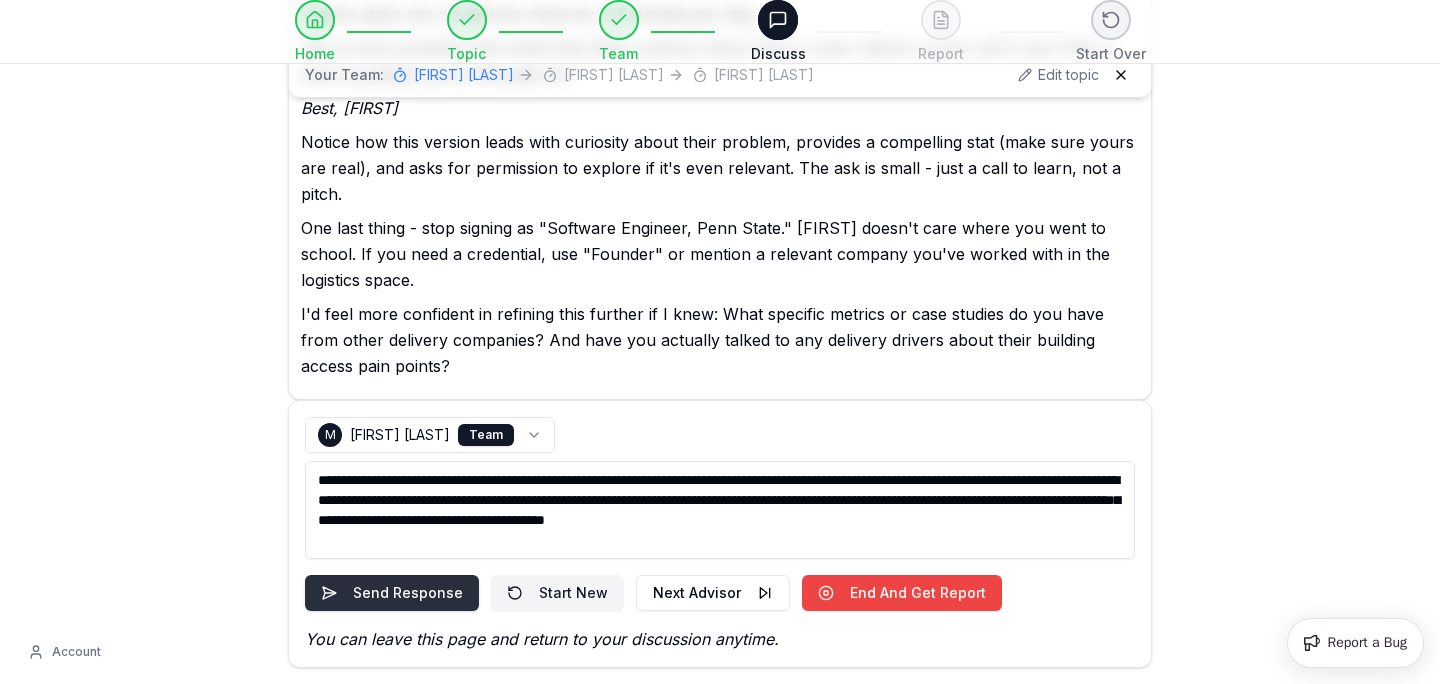 type on "**********" 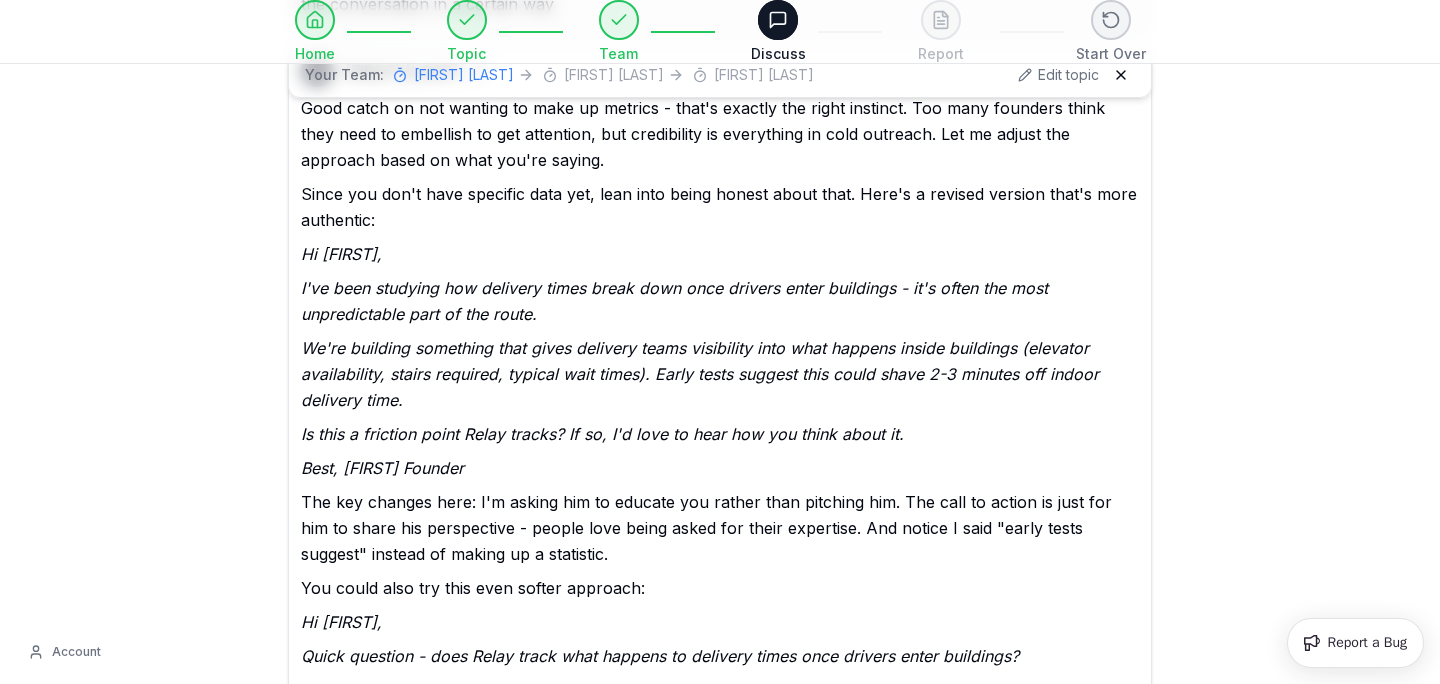 scroll, scrollTop: 1686, scrollLeft: 0, axis: vertical 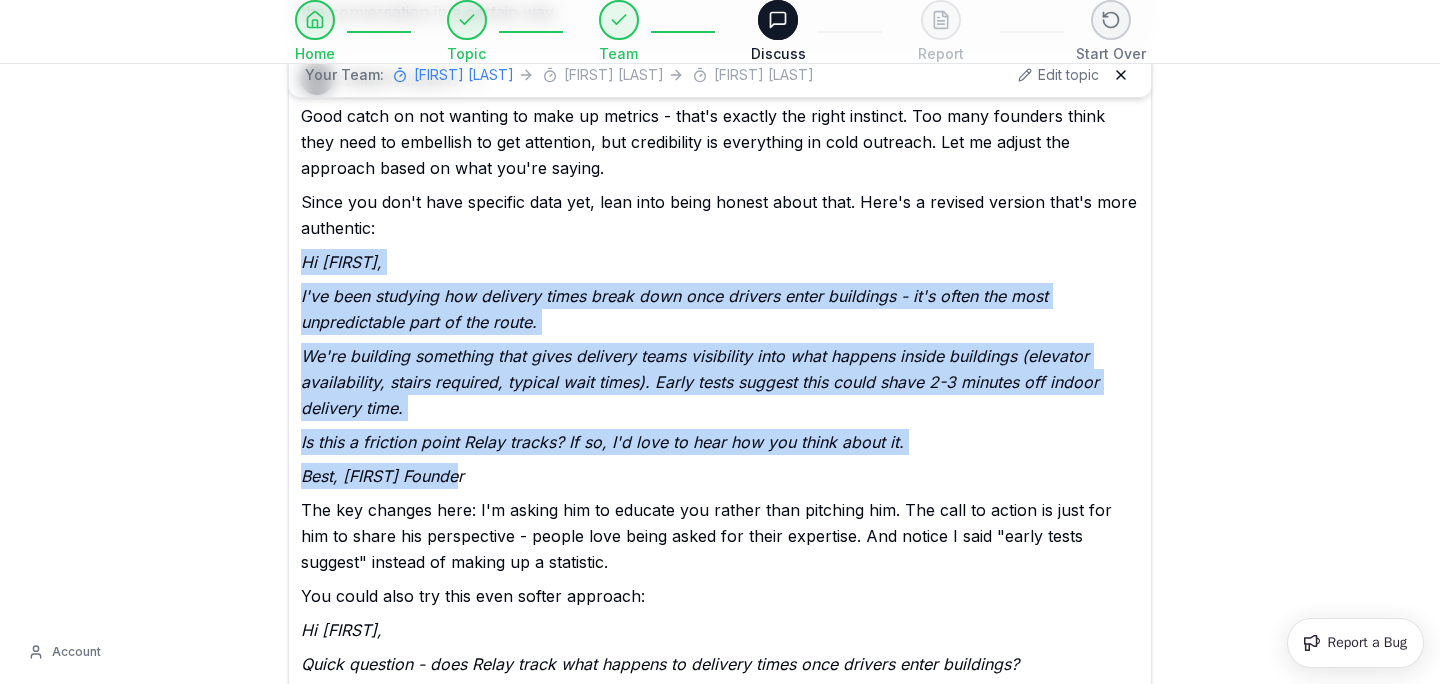 drag, startPoint x: 297, startPoint y: 265, endPoint x: 505, endPoint y: 480, distance: 299.14713 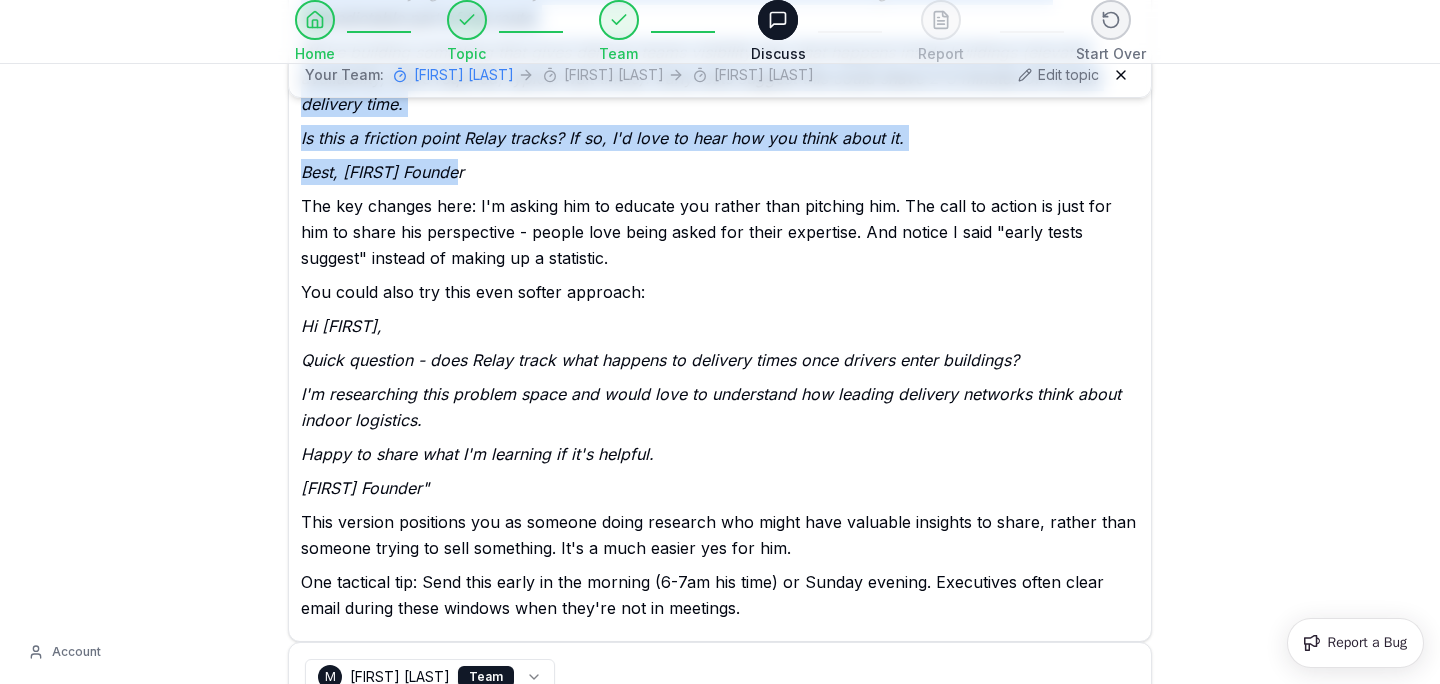 scroll, scrollTop: 2013, scrollLeft: 0, axis: vertical 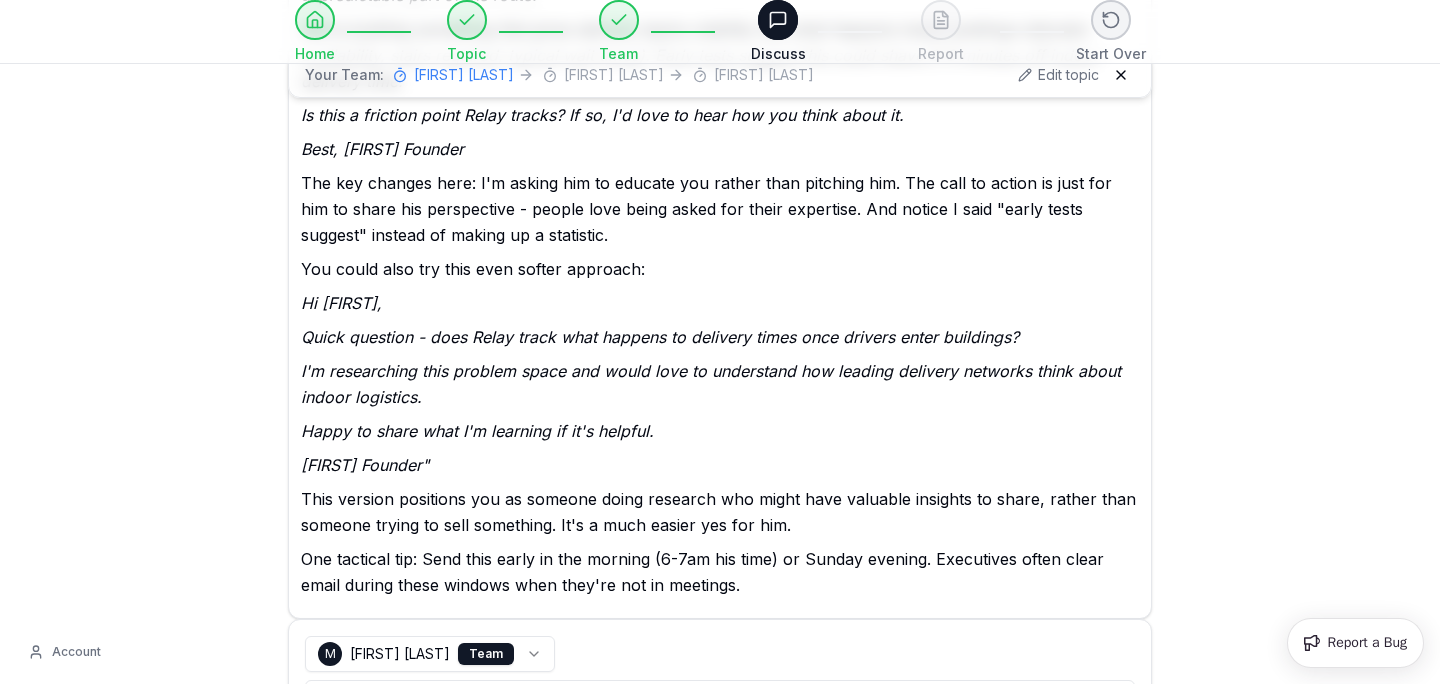 click on "Good catch on not wanting to make up metrics - that's exactly the right instinct. Too many founders think they need to embellish to get attention, but credibility is everything in cold outreach. Let me adjust the approach based on what you're saying. Since you don't have specific data yet, lean into being honest about that. Here's a revised version that's more authentic: "Hi Matt, I've been studying how delivery times break down once drivers enter buildings - it's often the most unpredictable part of the route. We're building something that gives delivery teams visibility into what happens inside buildings (elevator availability, stairs required, typical wait times). Early tests suggest this could shave 2-3 minutes off indoor delivery time. Is this a friction point Relay tracks? If so, I'd love to hear how you think about it. Best,
[FIRST]
Founder" You could also try this even softer approach: "Hi Matt, Quick question - does Relay track what happens to delivery times once drivers enter buildings? [FIRST]
Founder"" at bounding box center (720, 187) 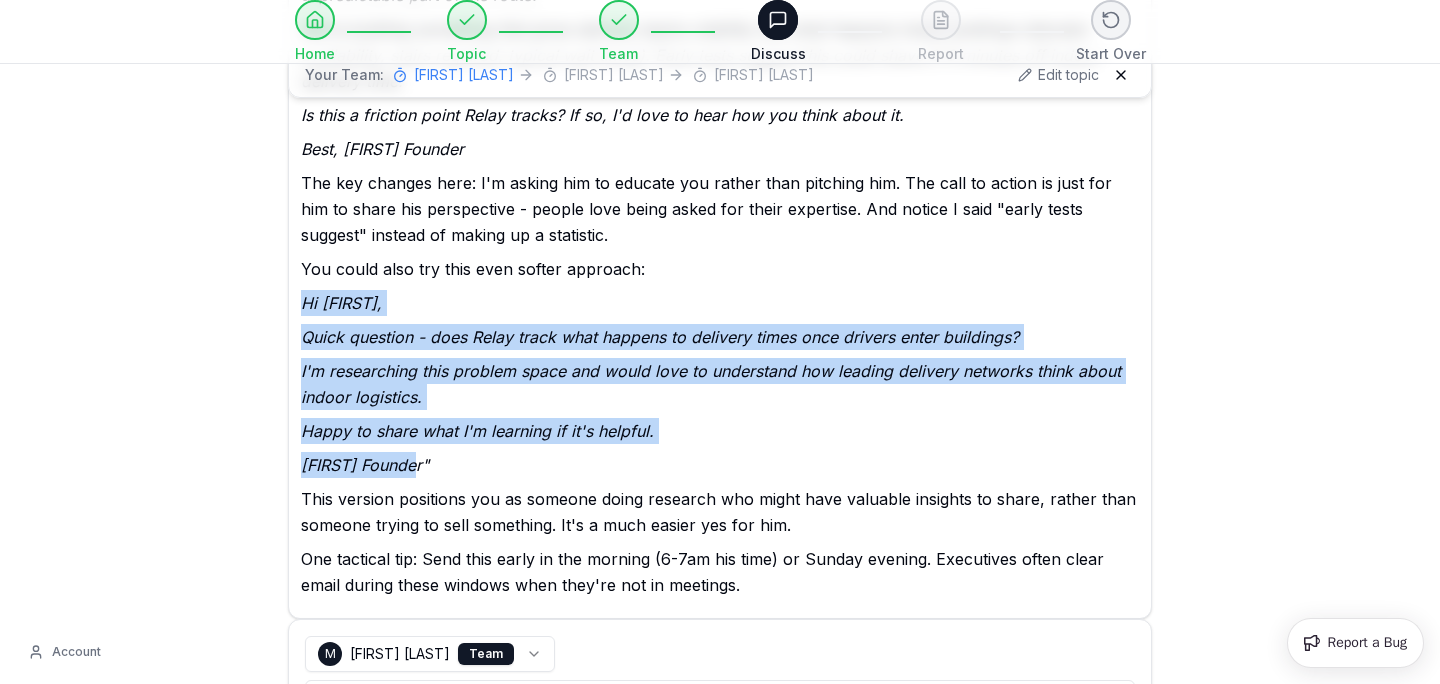 drag, startPoint x: 296, startPoint y: 302, endPoint x: 457, endPoint y: 468, distance: 231.25095 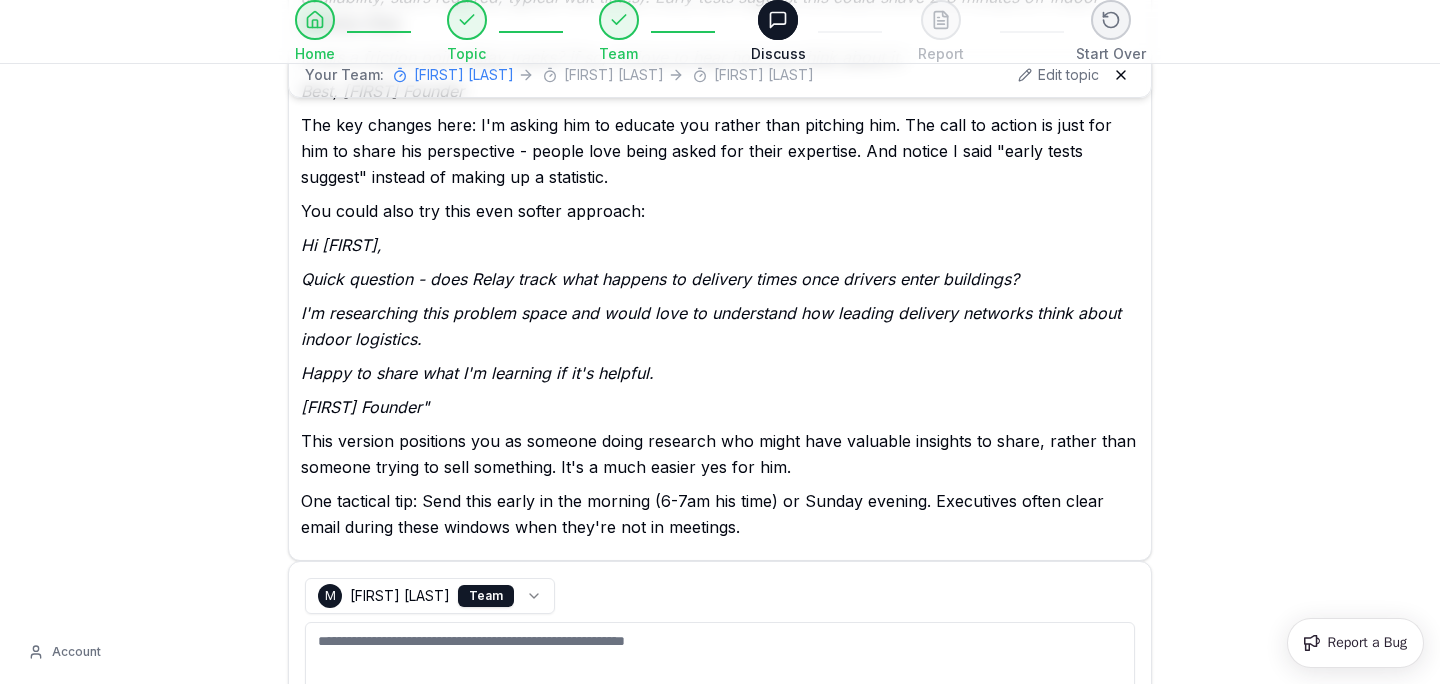 scroll, scrollTop: 2180, scrollLeft: 0, axis: vertical 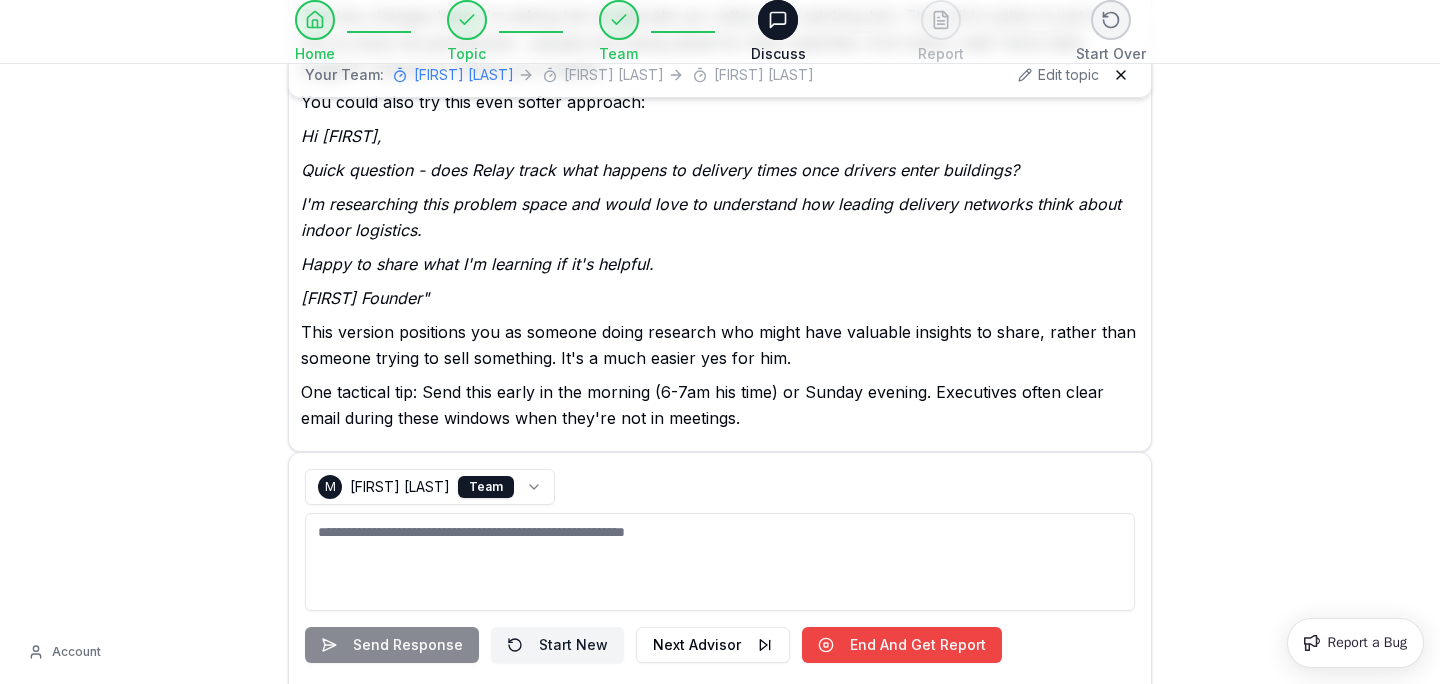 click at bounding box center [720, 562] 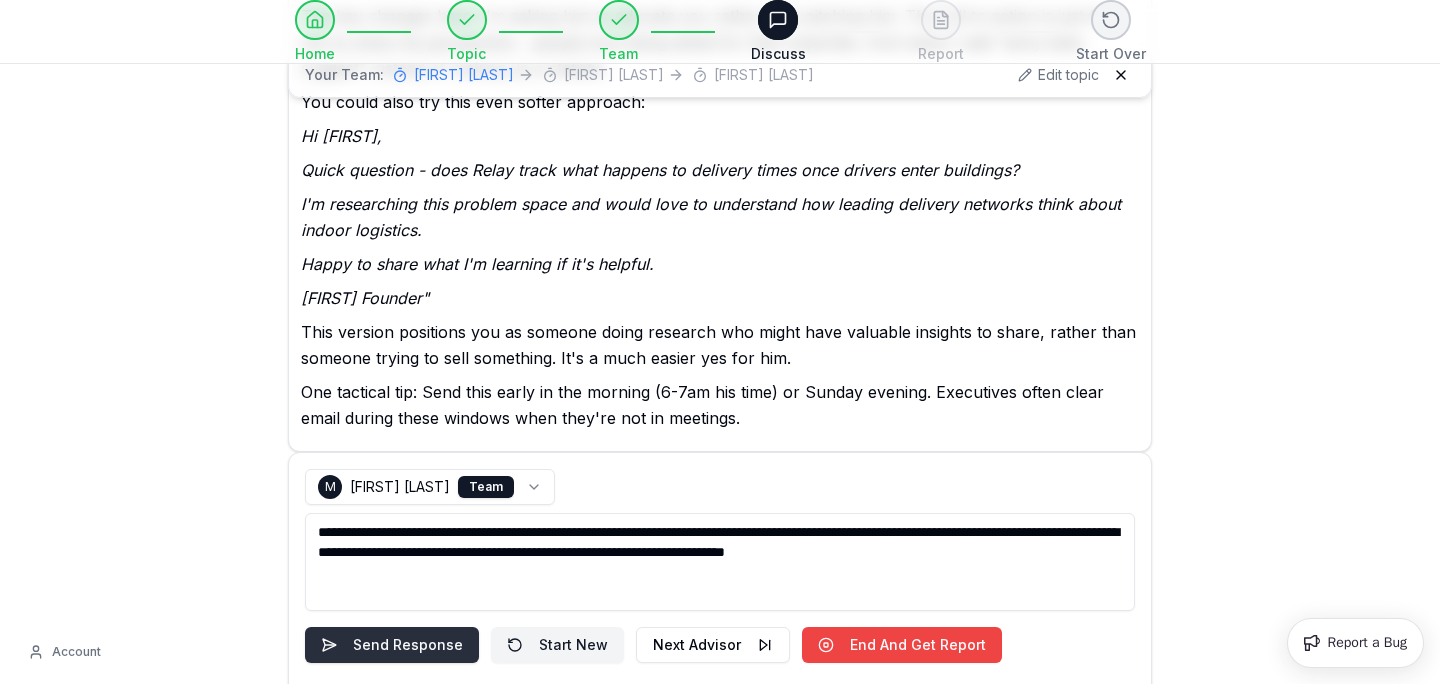 type on "**********" 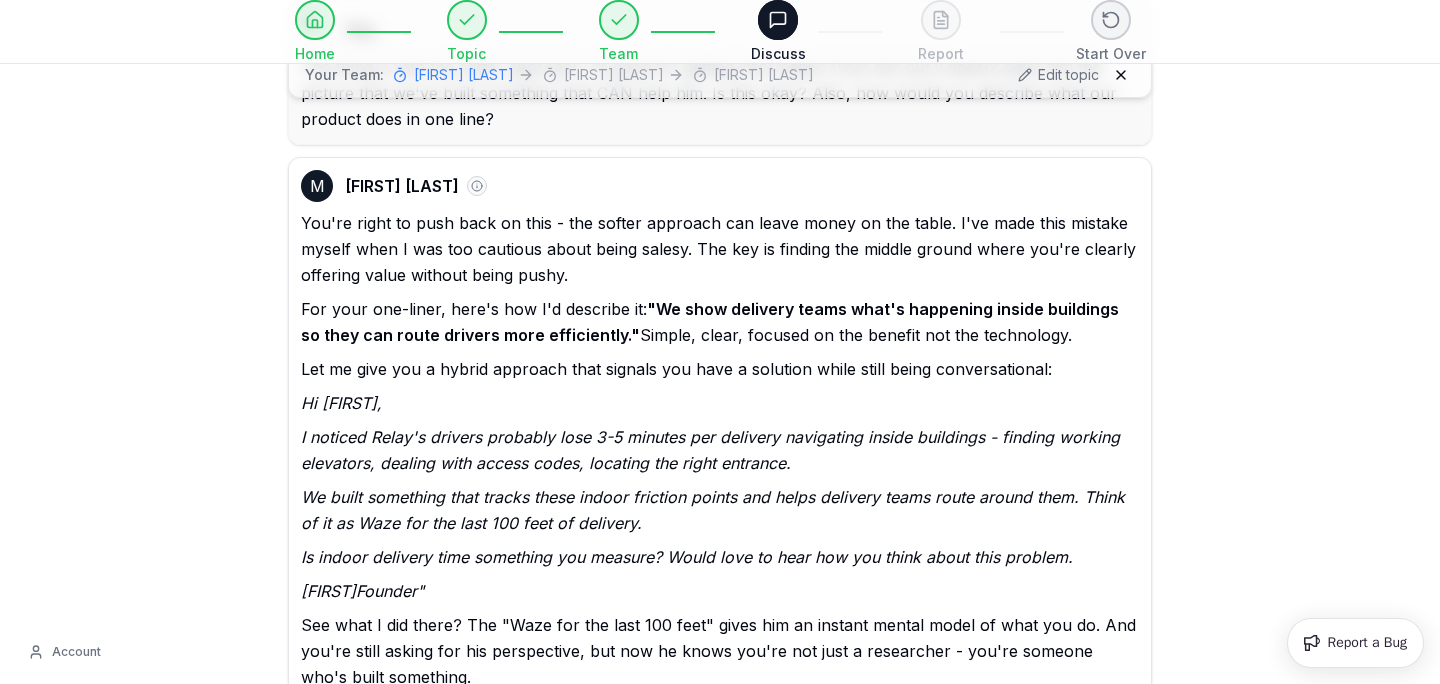 scroll, scrollTop: 2651, scrollLeft: 0, axis: vertical 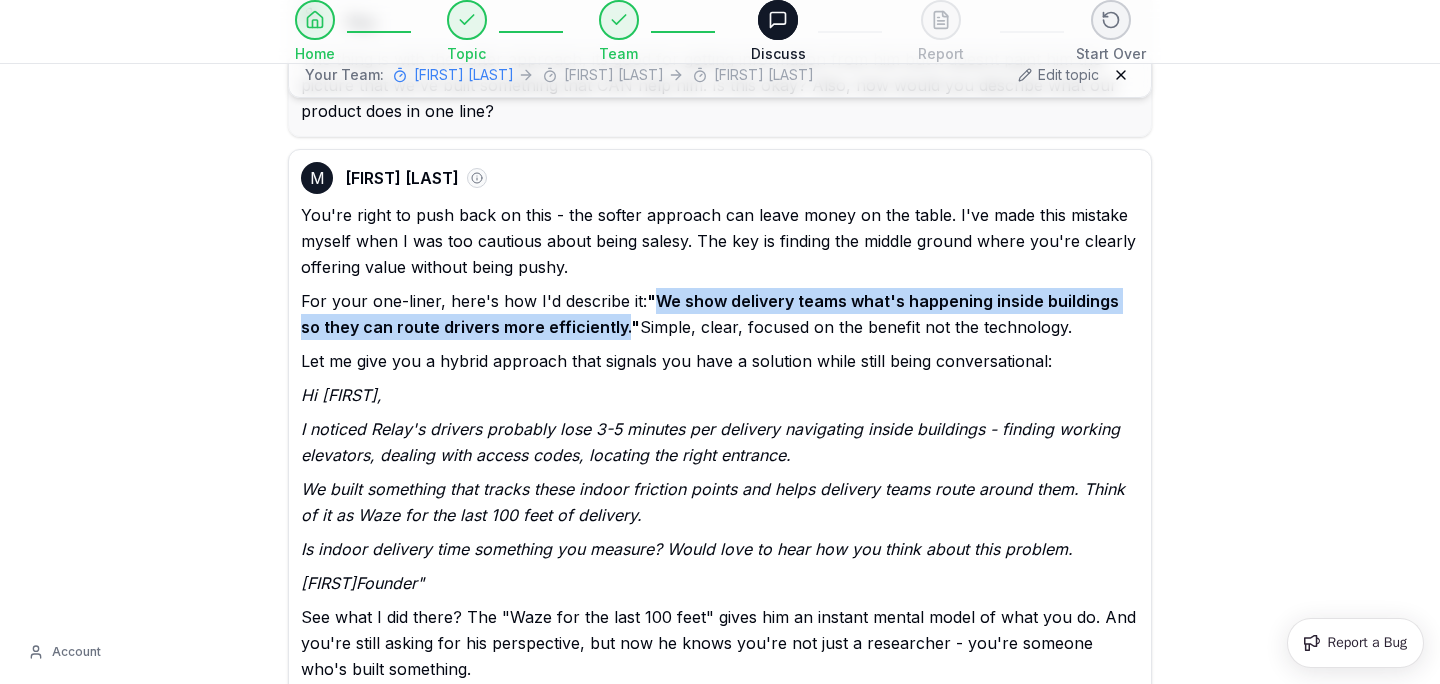 drag, startPoint x: 650, startPoint y: 300, endPoint x: 602, endPoint y: 323, distance: 53.225933 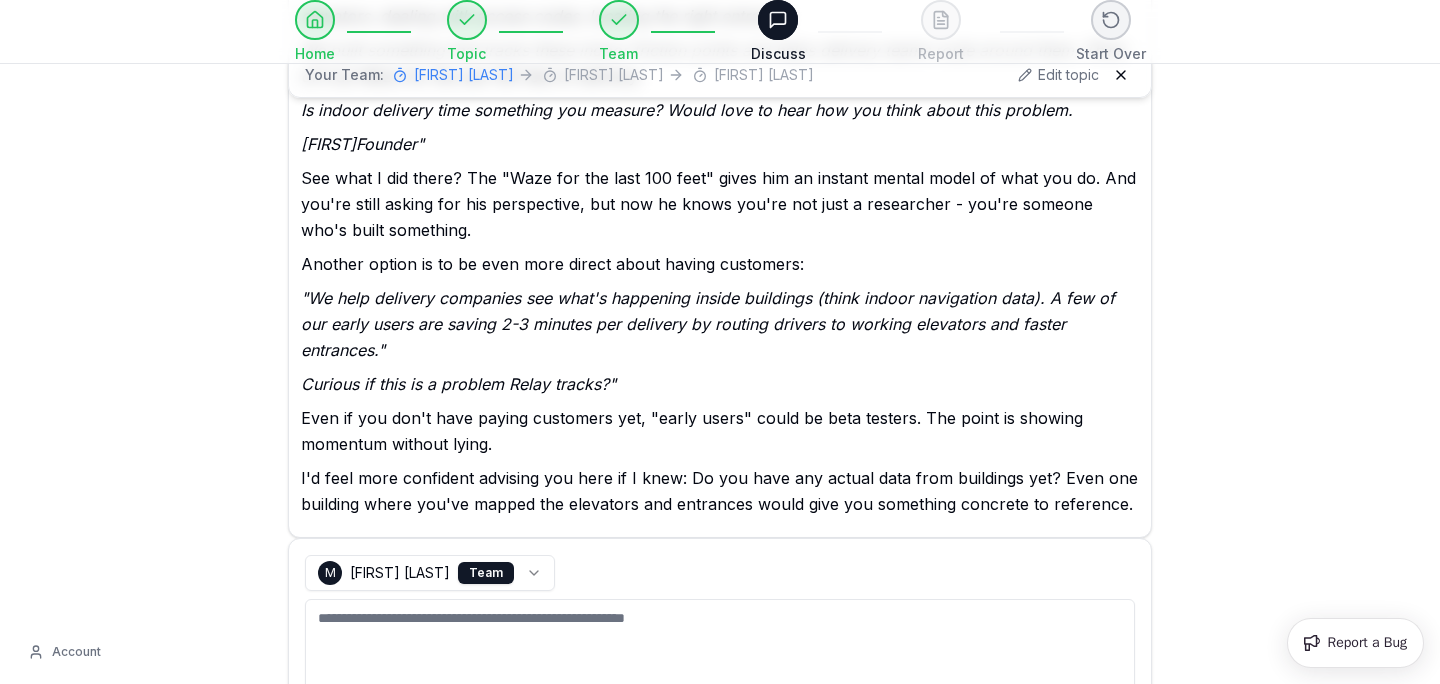 scroll, scrollTop: 3091, scrollLeft: 0, axis: vertical 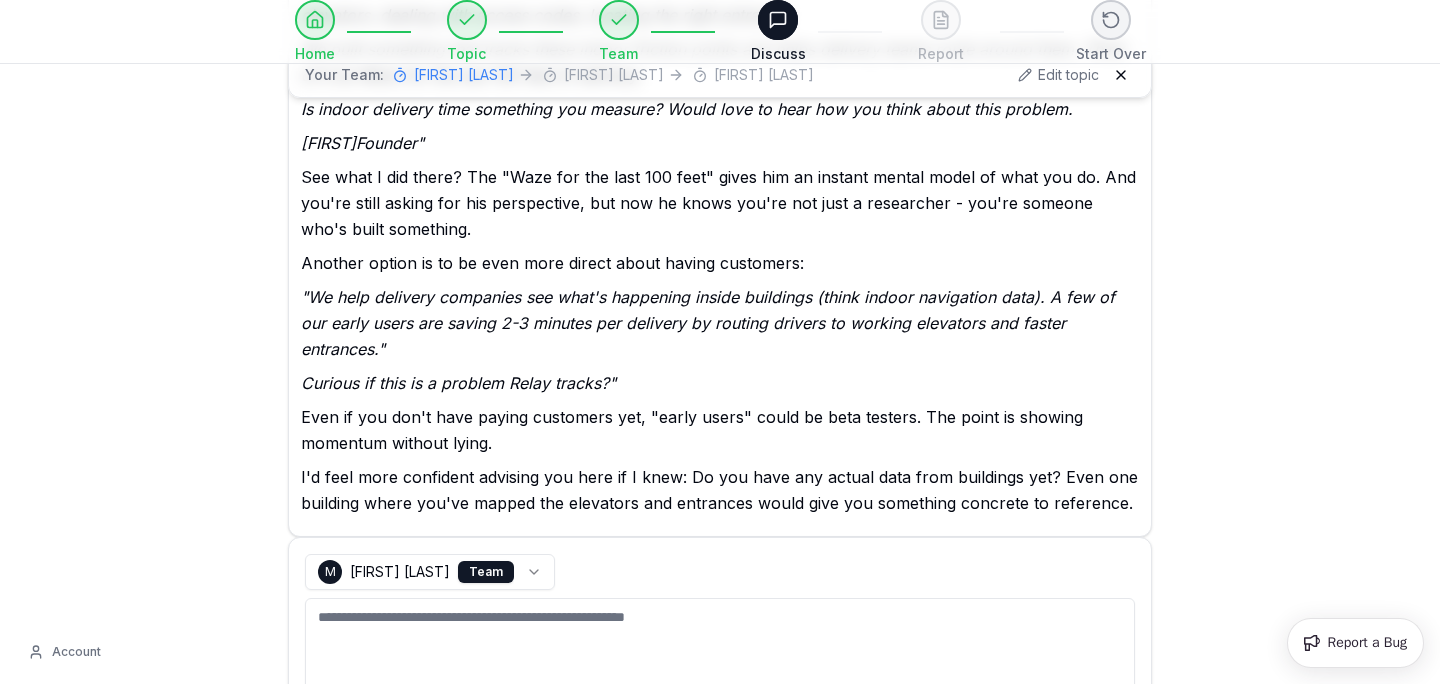 click at bounding box center [720, 647] 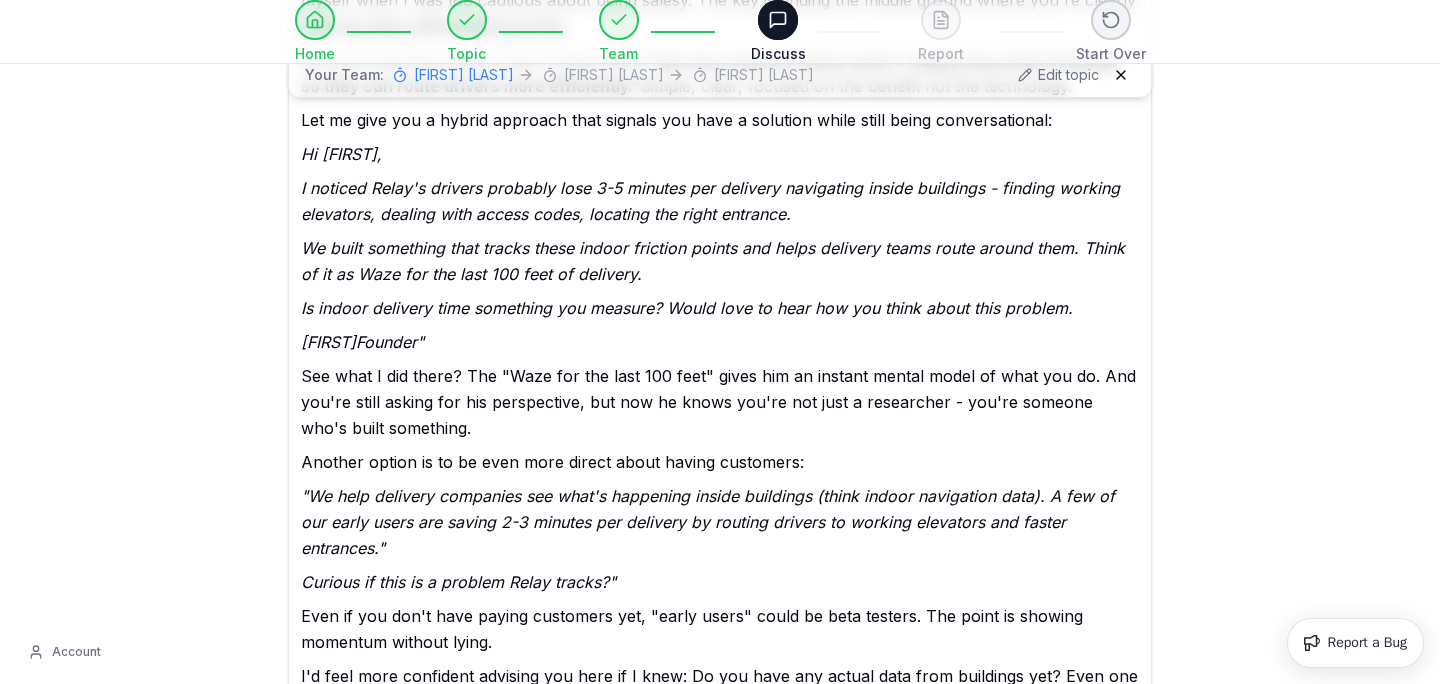 scroll, scrollTop: 2895, scrollLeft: 0, axis: vertical 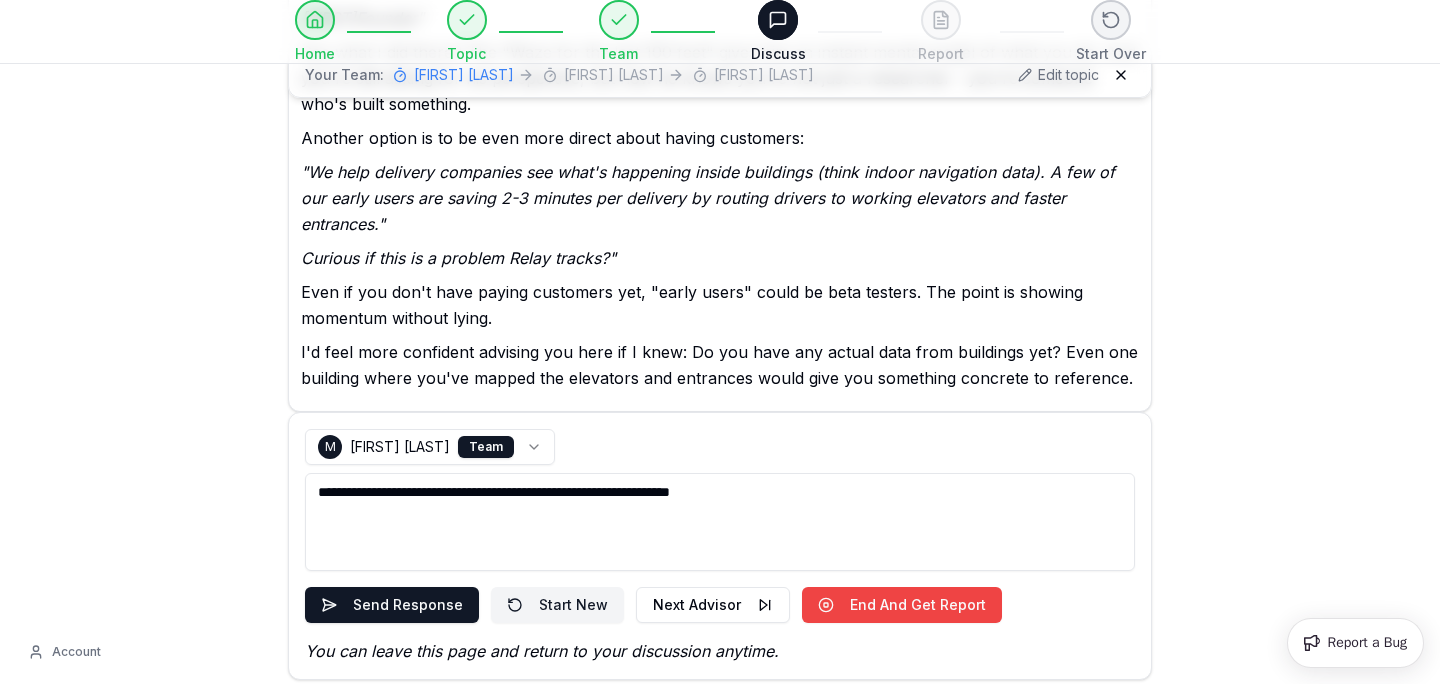 click on "**********" at bounding box center (720, 522) 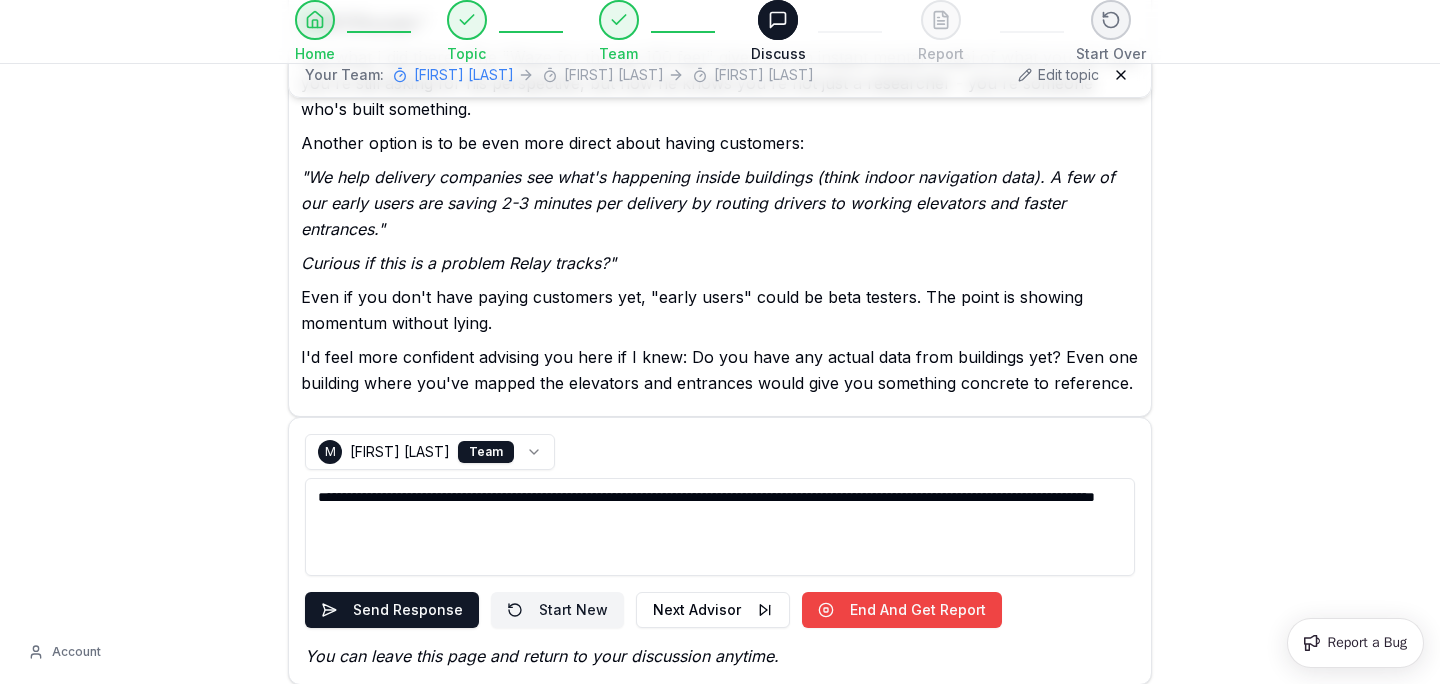 scroll, scrollTop: 3228, scrollLeft: 0, axis: vertical 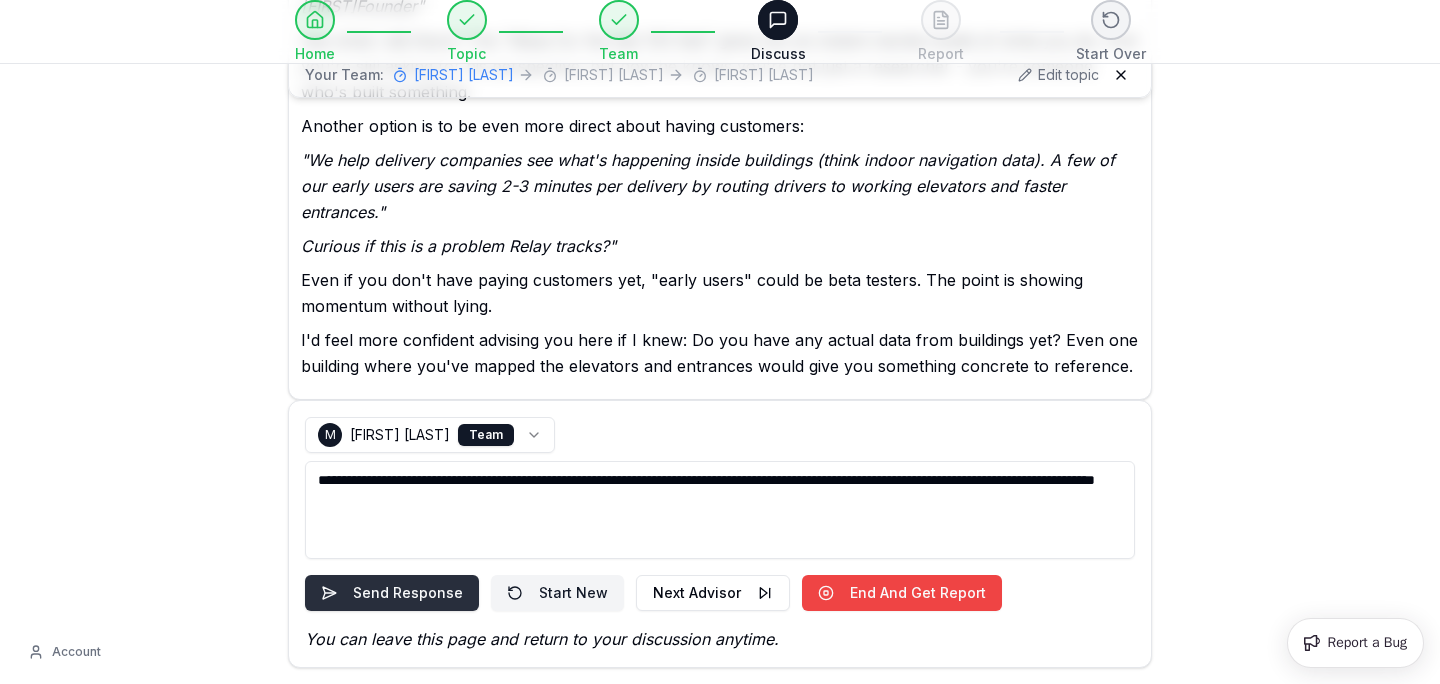 type on "**********" 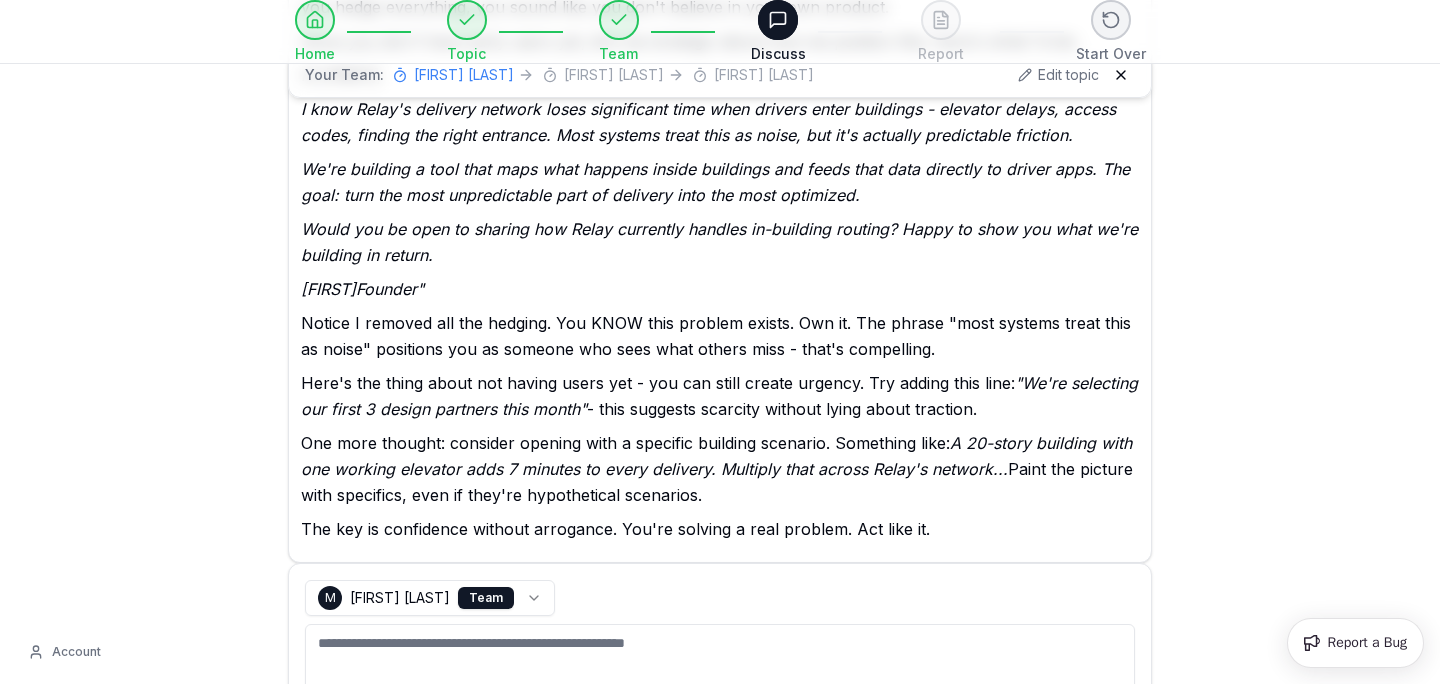 scroll, scrollTop: 3903, scrollLeft: 0, axis: vertical 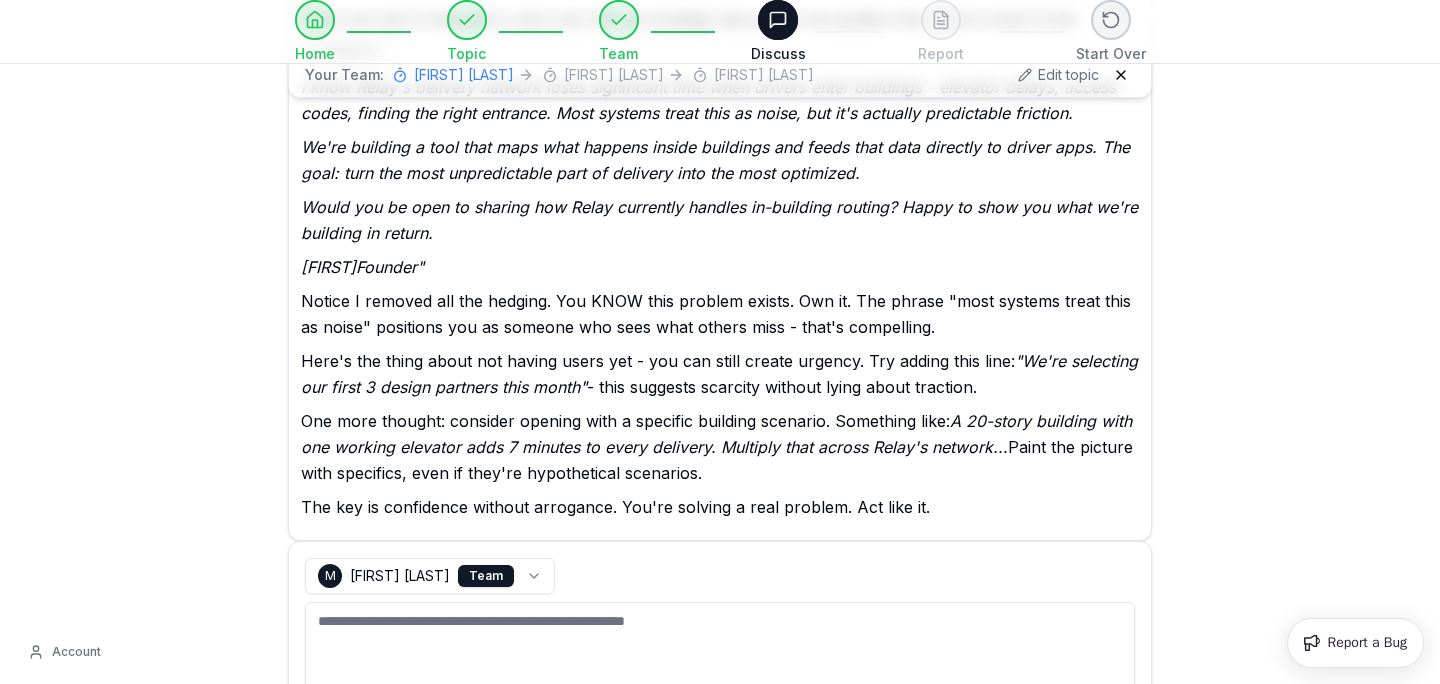 click at bounding box center [720, 651] 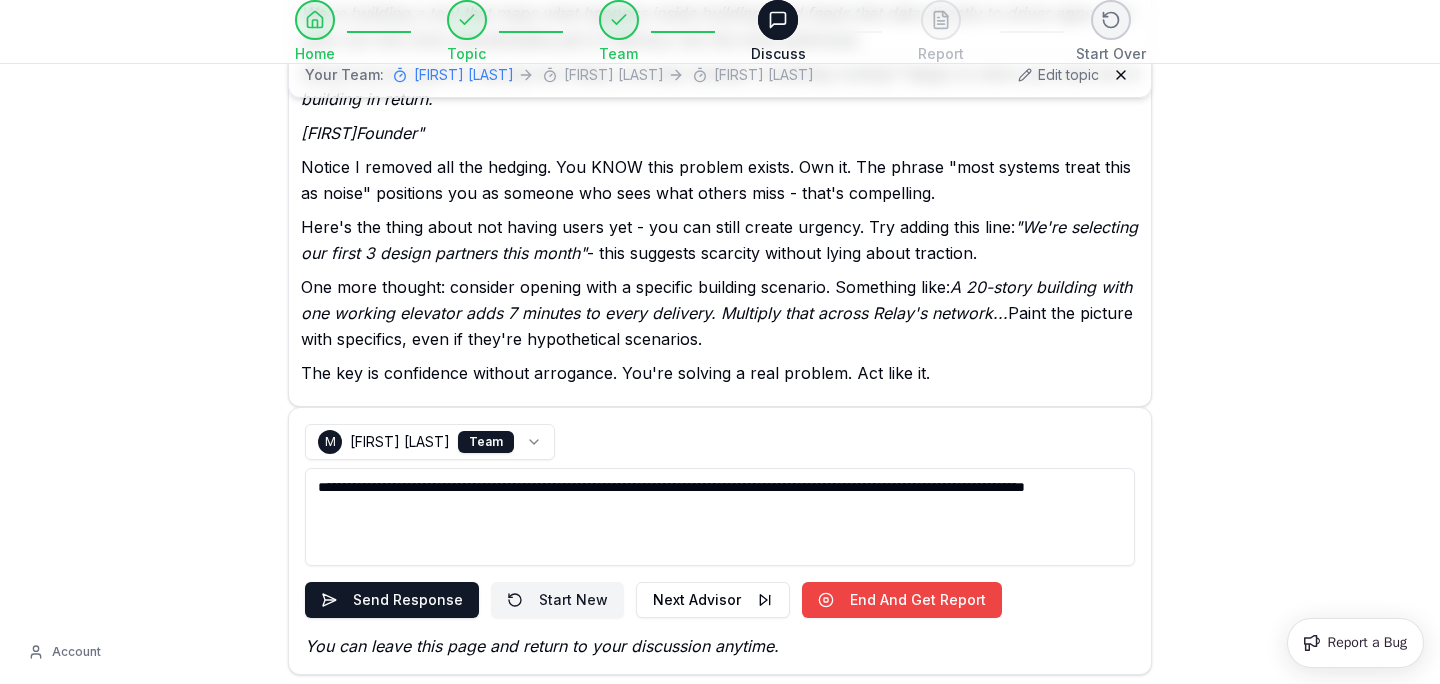 scroll, scrollTop: 4044, scrollLeft: 0, axis: vertical 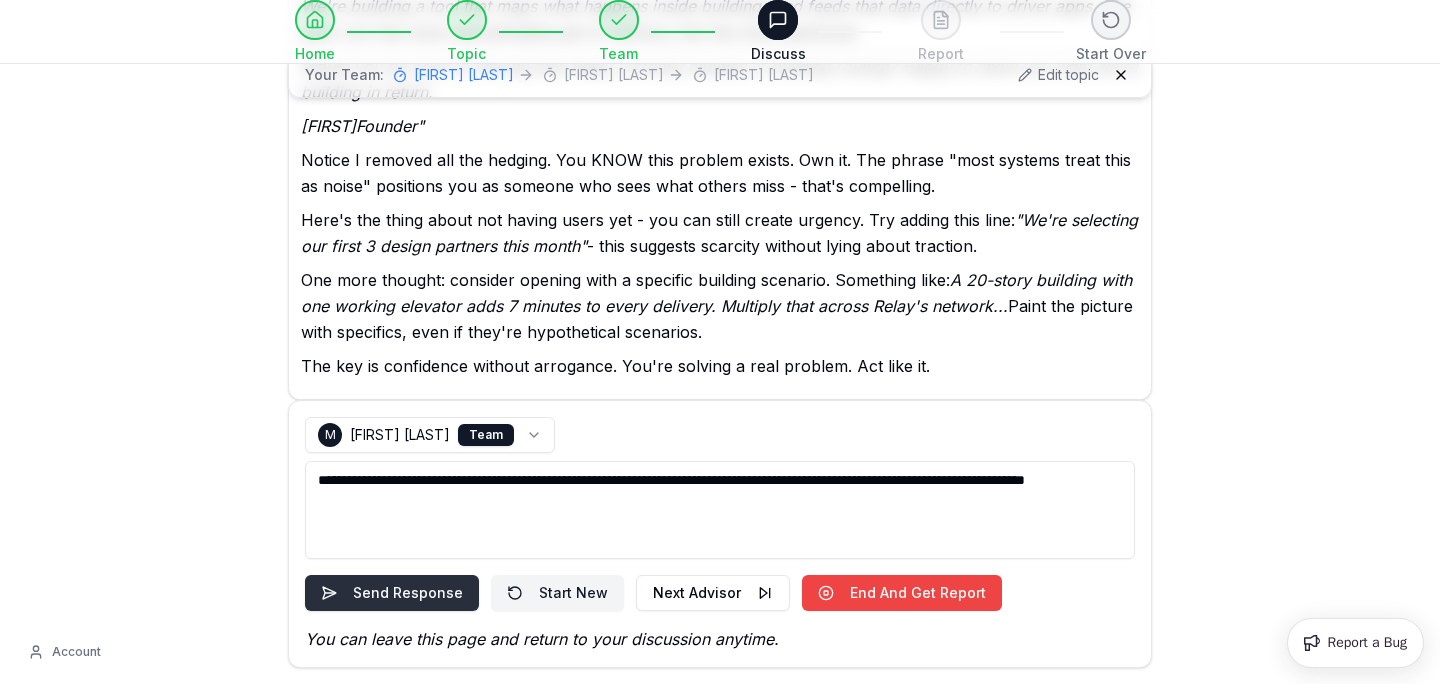 type on "**********" 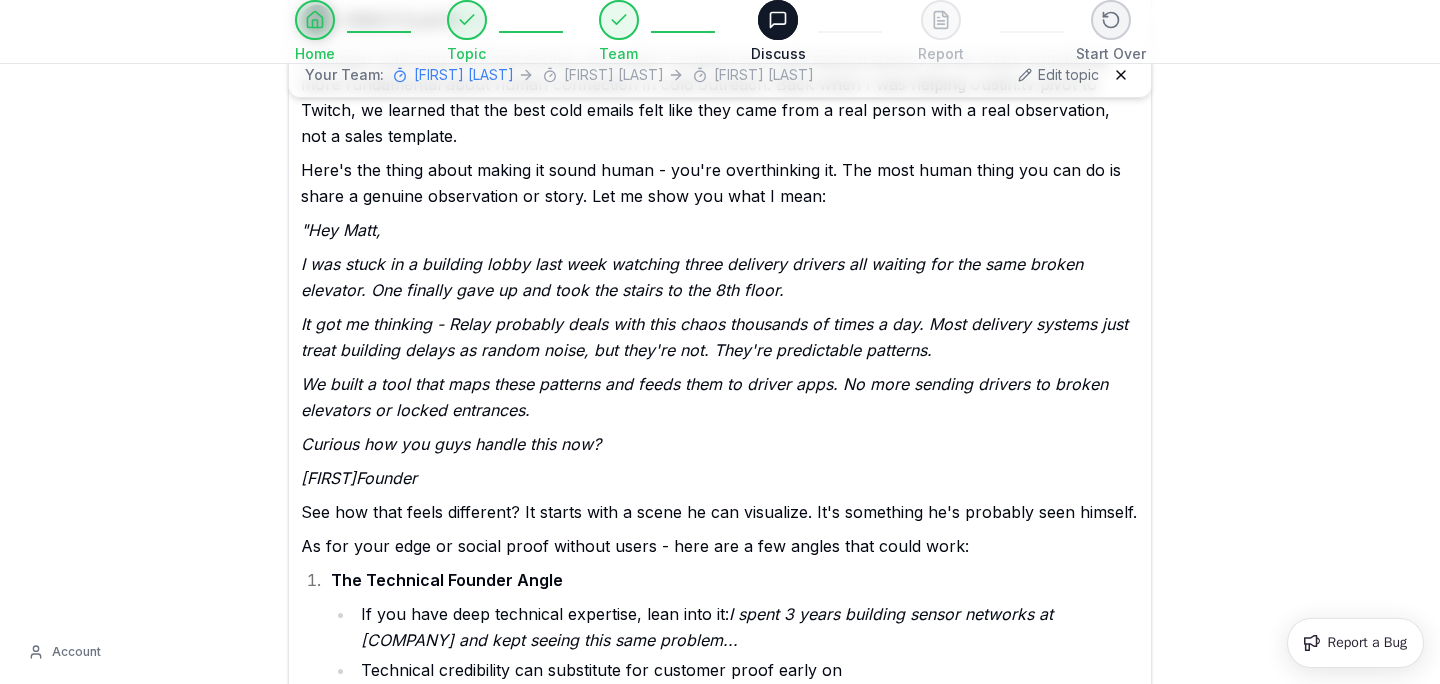 scroll, scrollTop: 4630, scrollLeft: 0, axis: vertical 